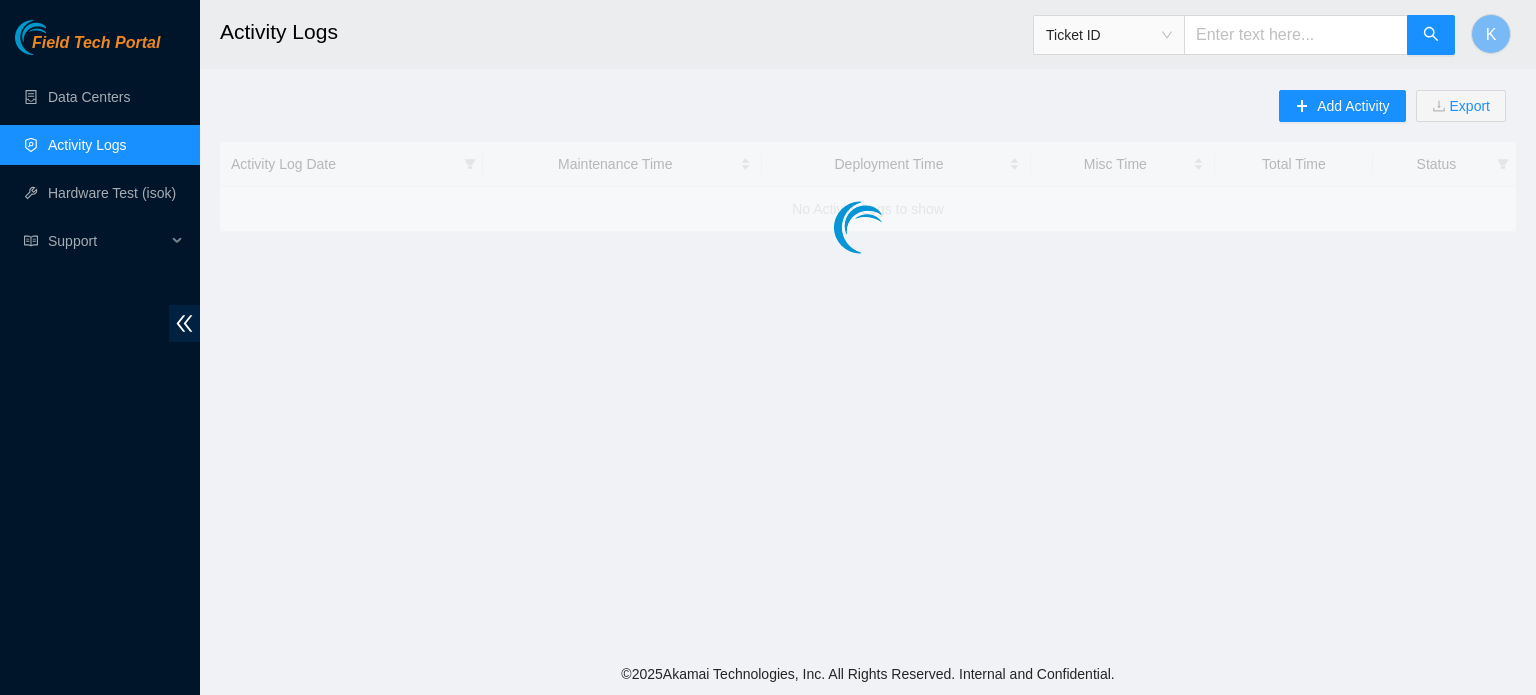 scroll, scrollTop: 0, scrollLeft: 0, axis: both 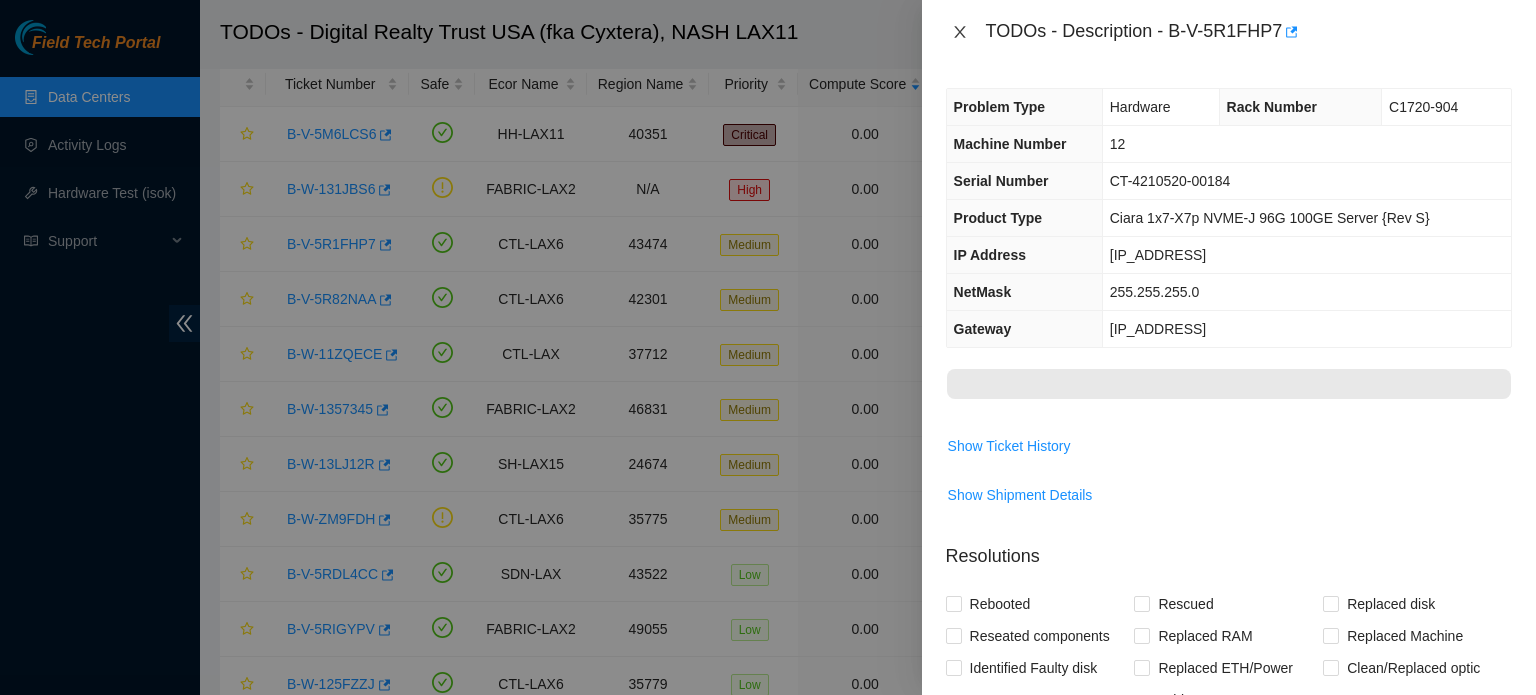 click 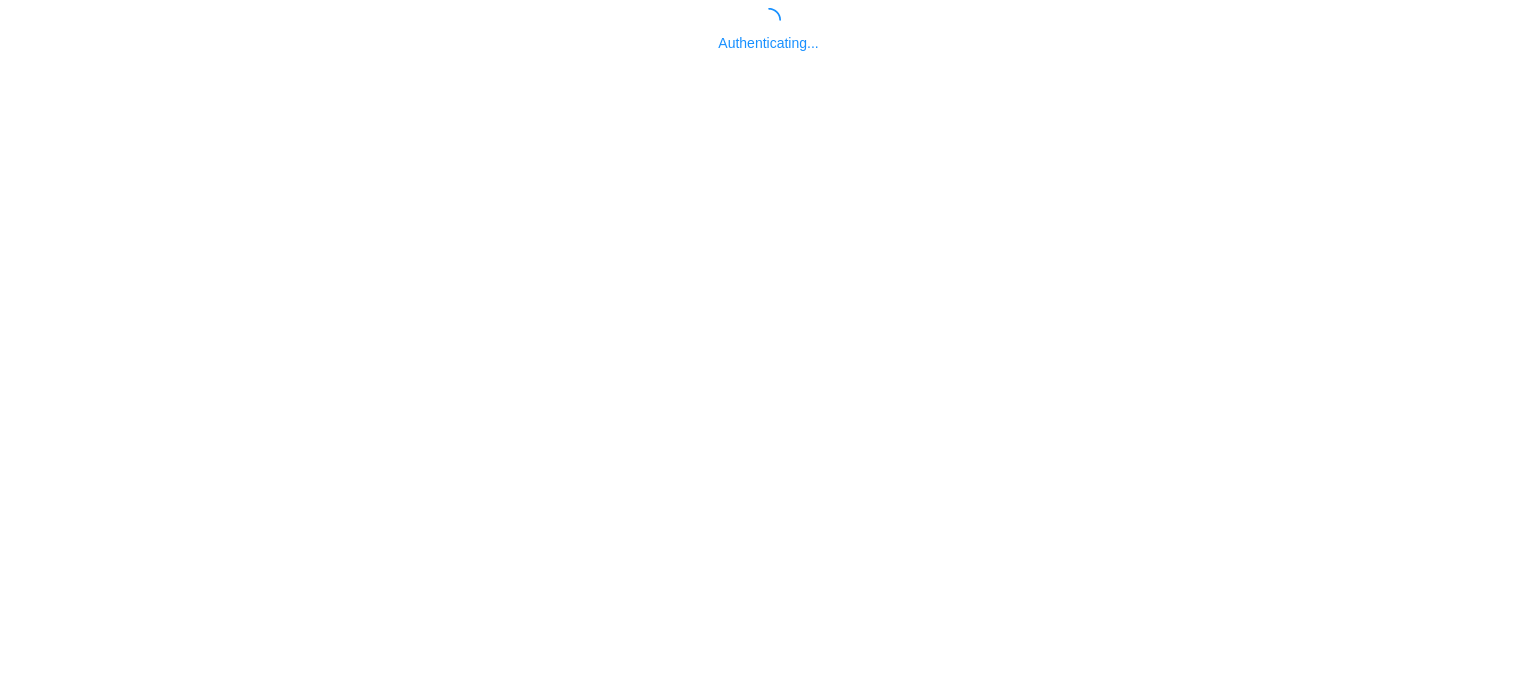 scroll, scrollTop: 0, scrollLeft: 0, axis: both 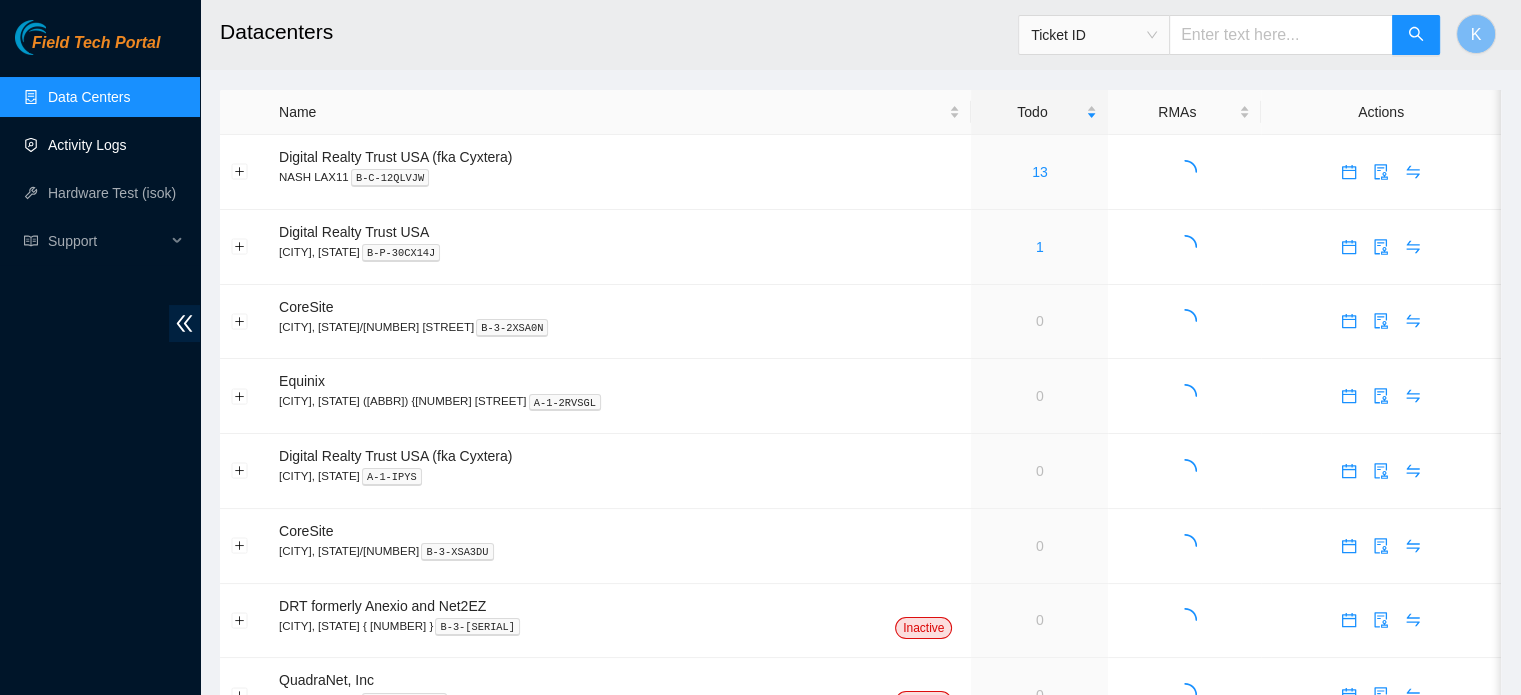 click on "Activity Logs" at bounding box center (87, 145) 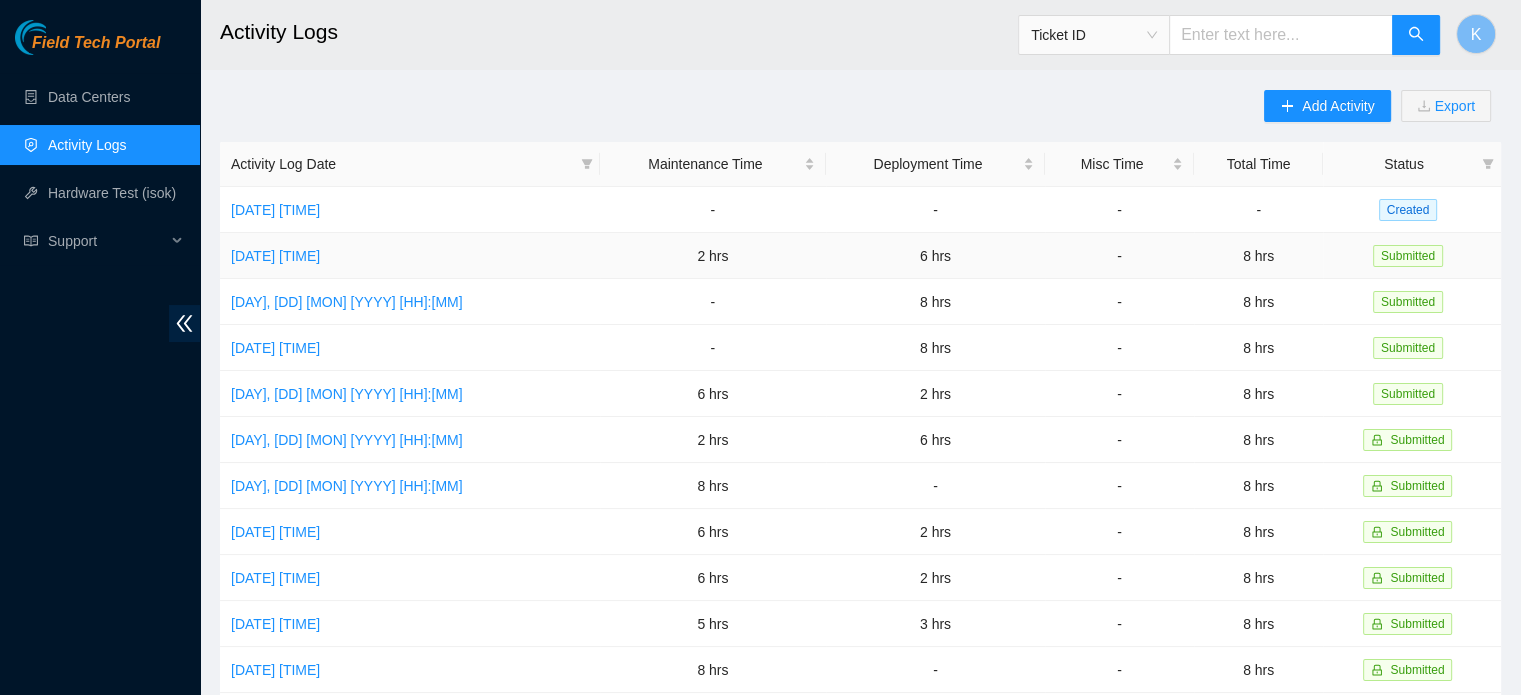 click on "[DATE] [TIME]" at bounding box center (275, 256) 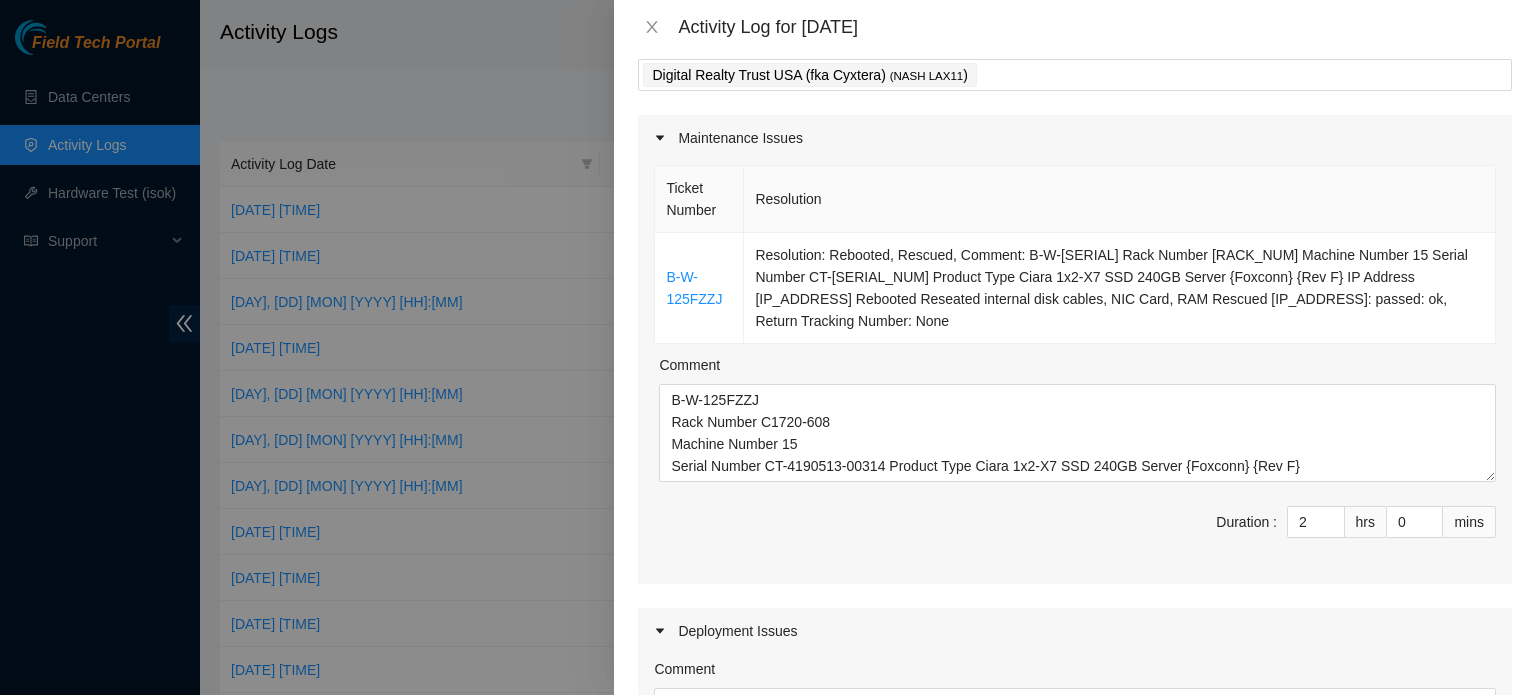 scroll, scrollTop: 118, scrollLeft: 0, axis: vertical 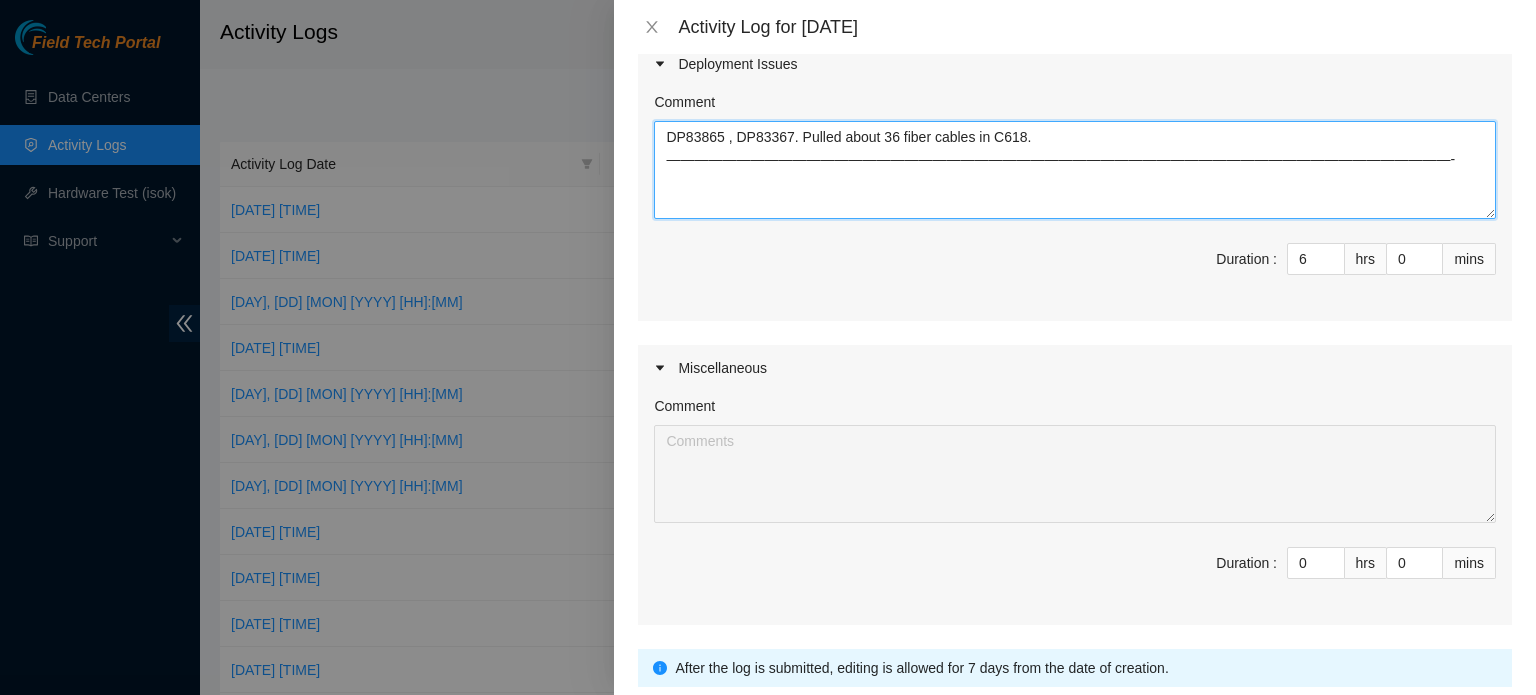 drag, startPoint x: 664, startPoint y: 135, endPoint x: 1024, endPoint y: 115, distance: 360.5551 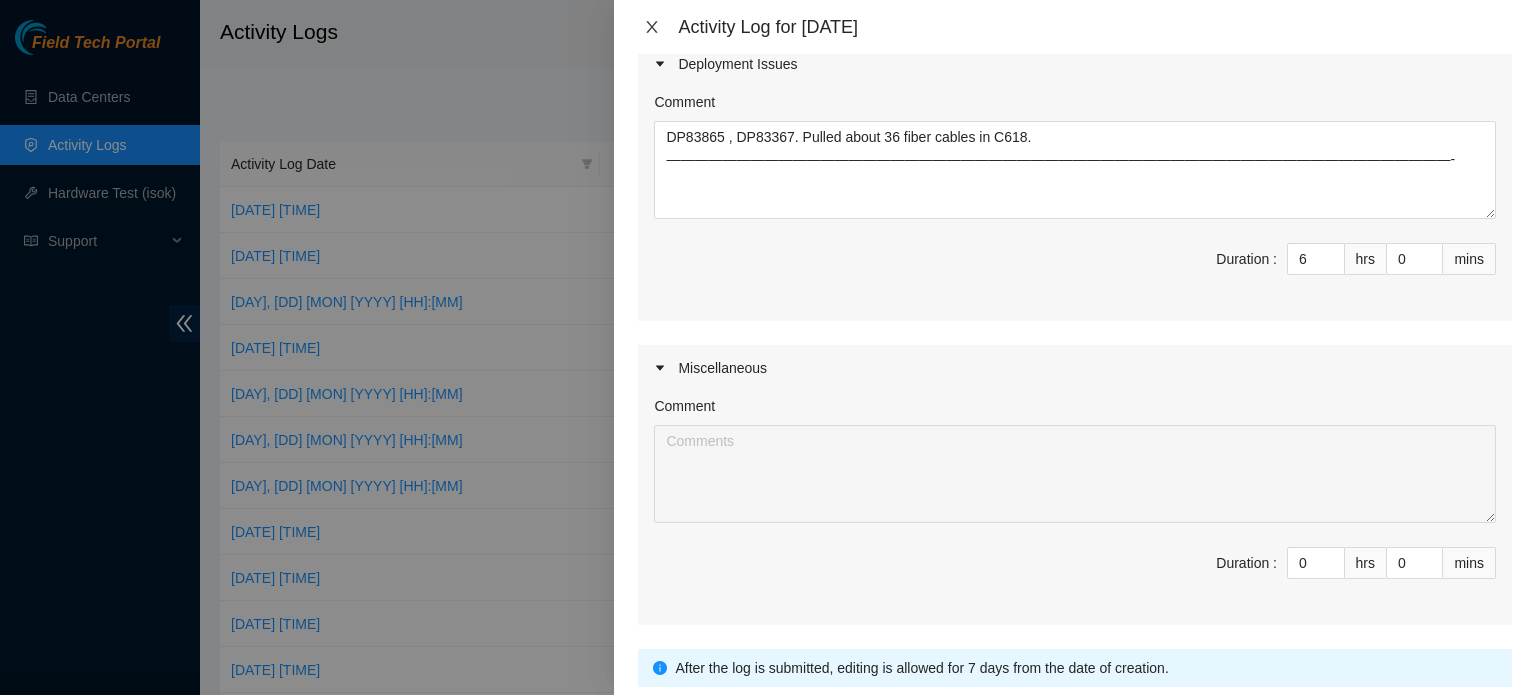 click 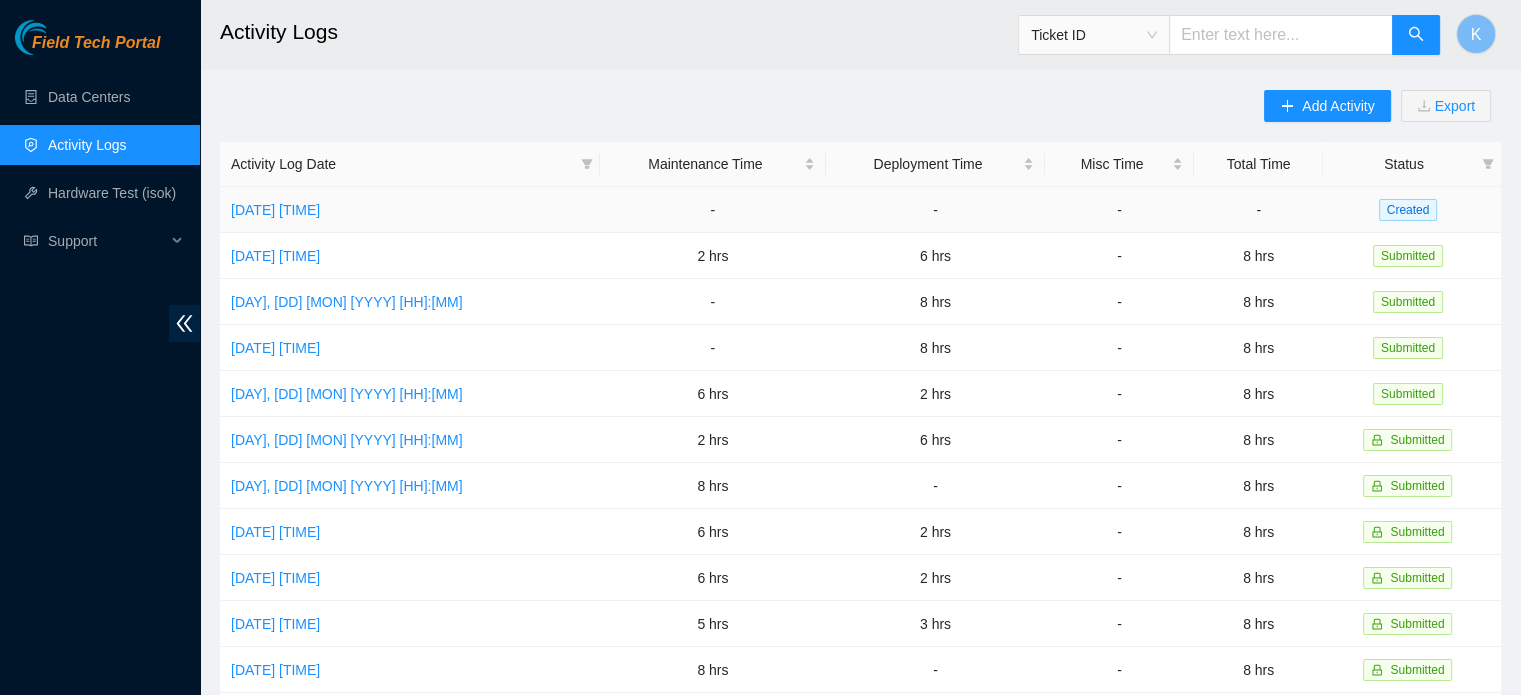 click on "[DATE] [TIME]" at bounding box center [275, 210] 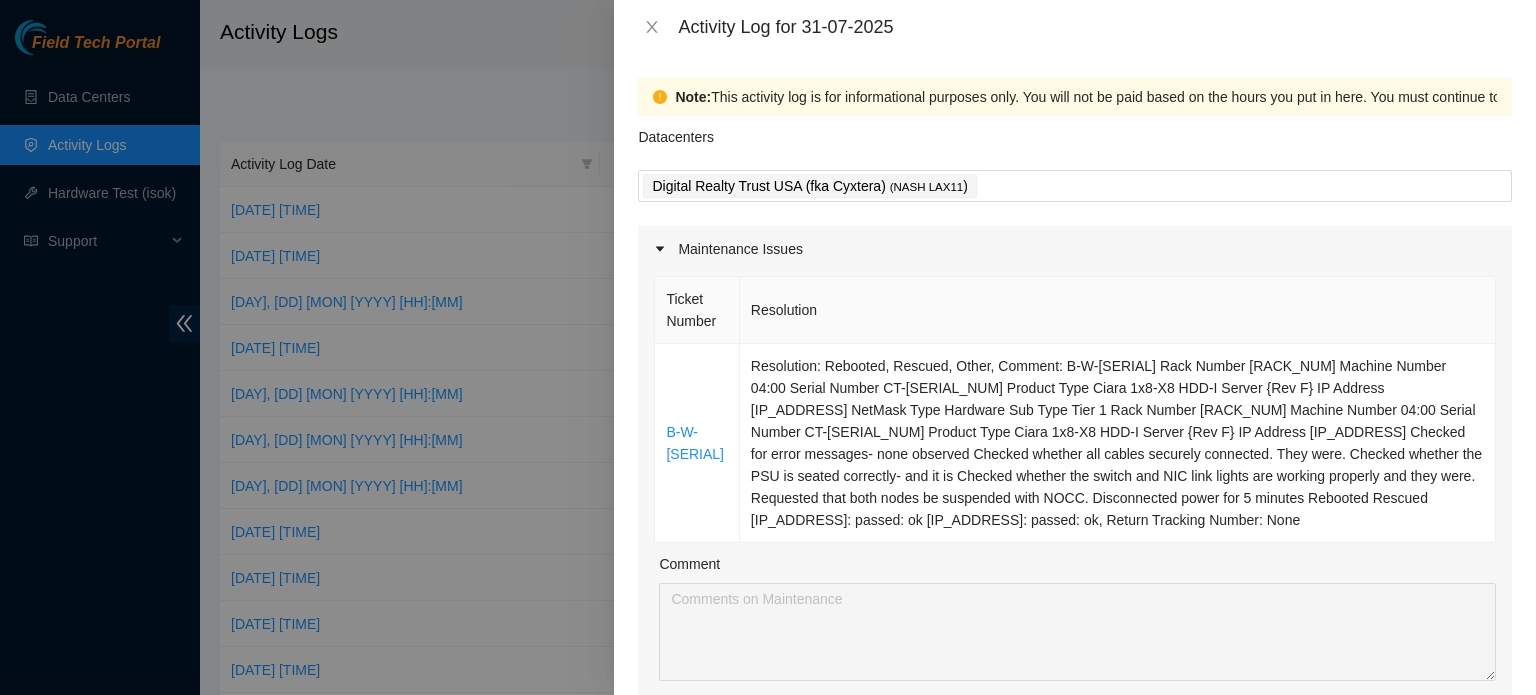 scroll, scrollTop: 560, scrollLeft: 0, axis: vertical 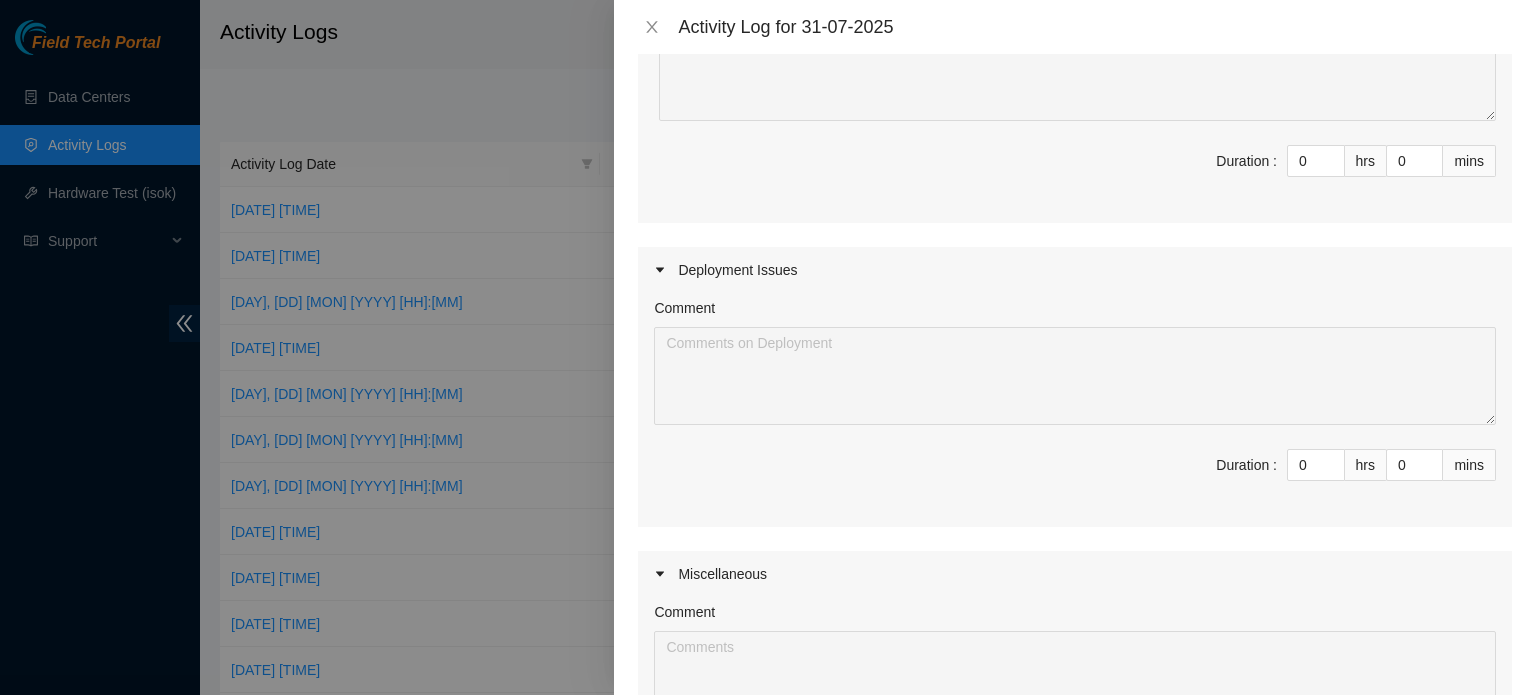 click on "0" at bounding box center (1316, 161) 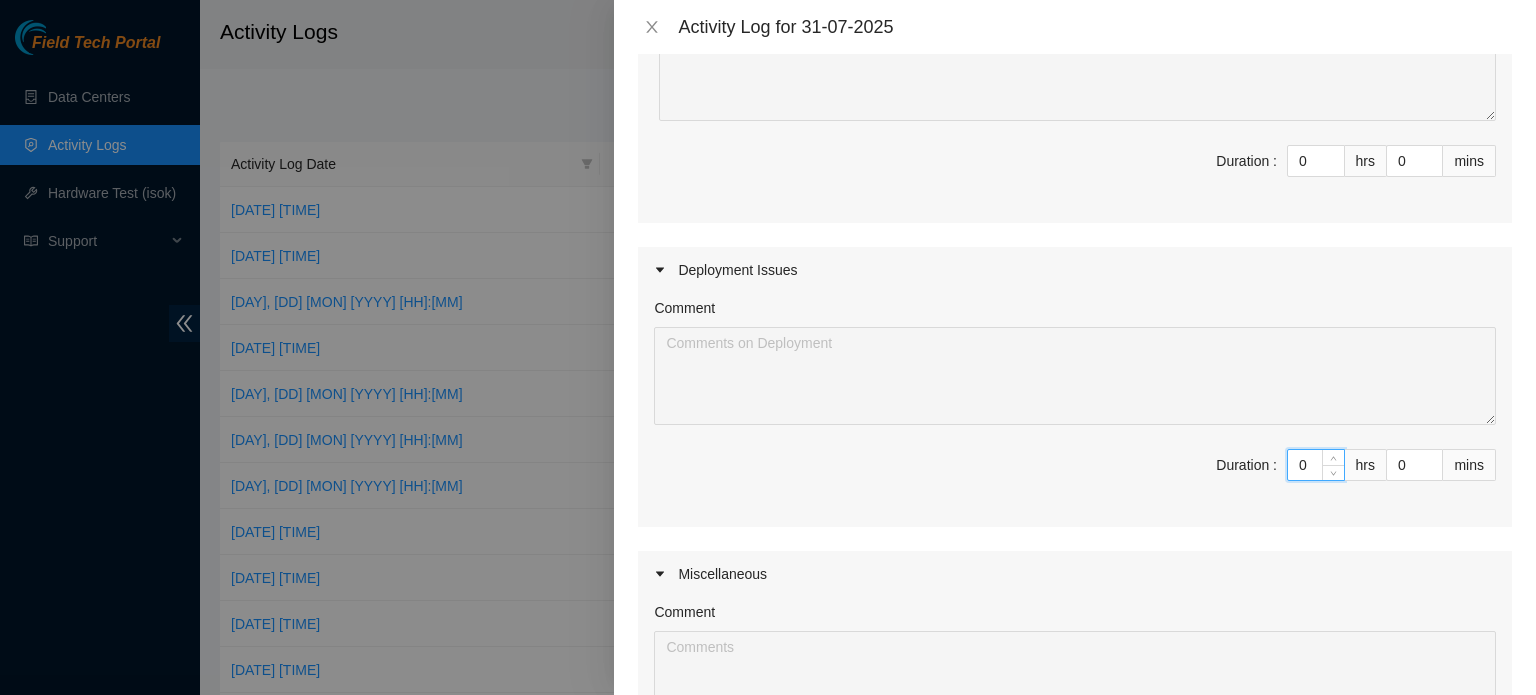 click on "0" at bounding box center (1316, 465) 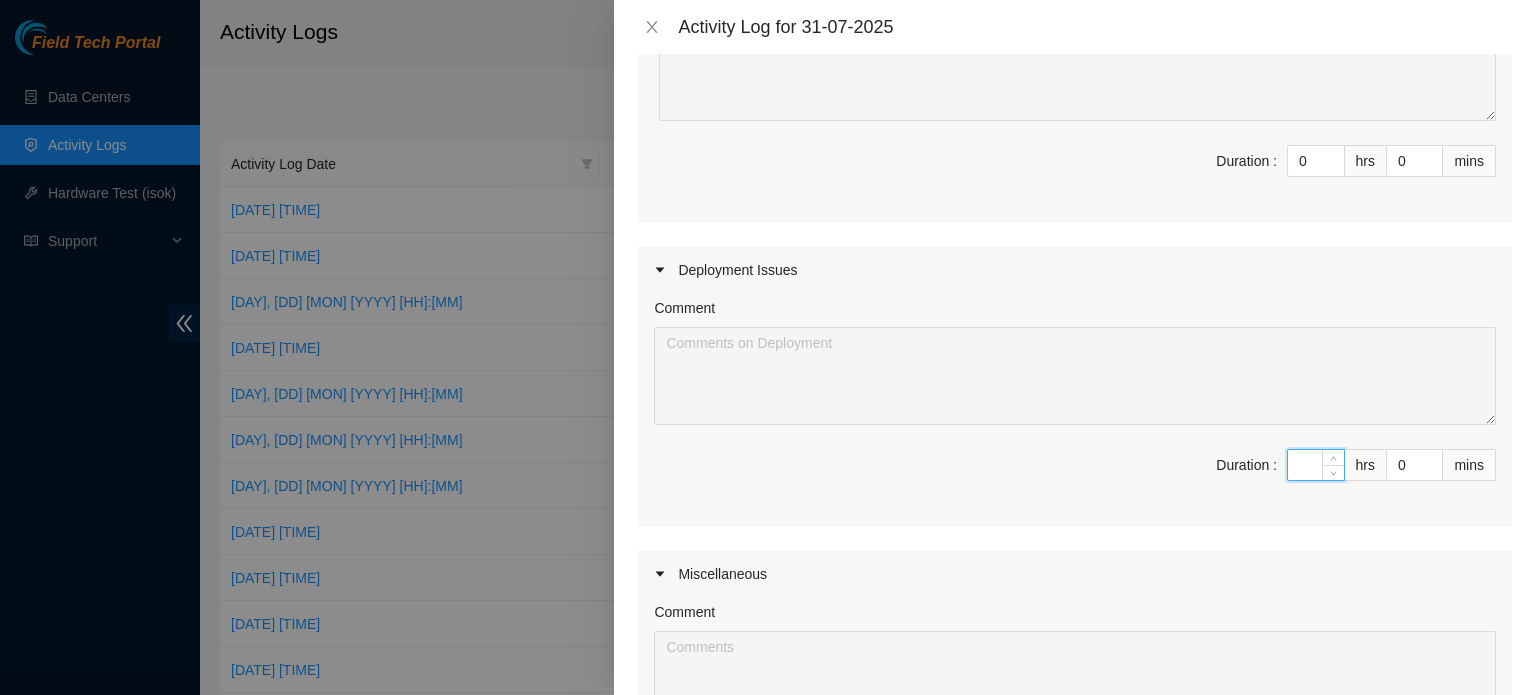 type on "6" 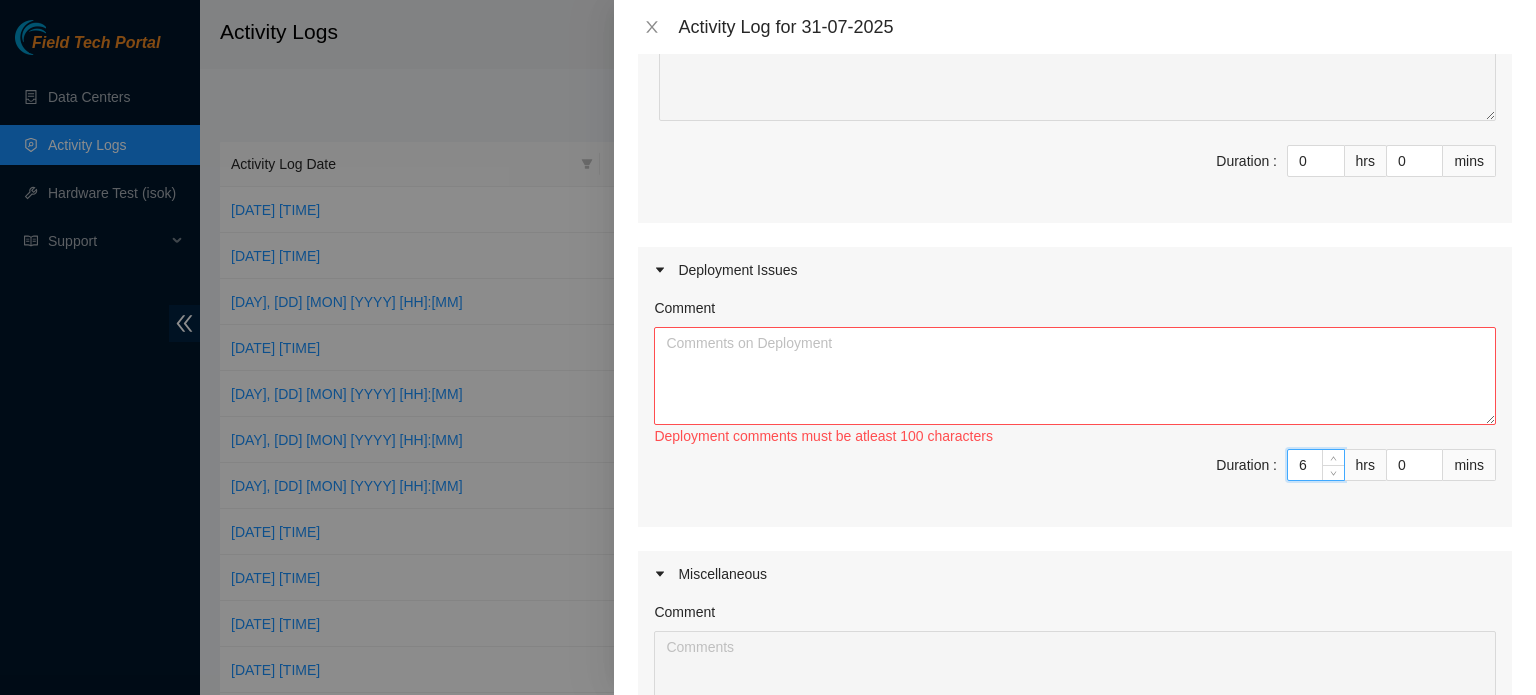 type on "6" 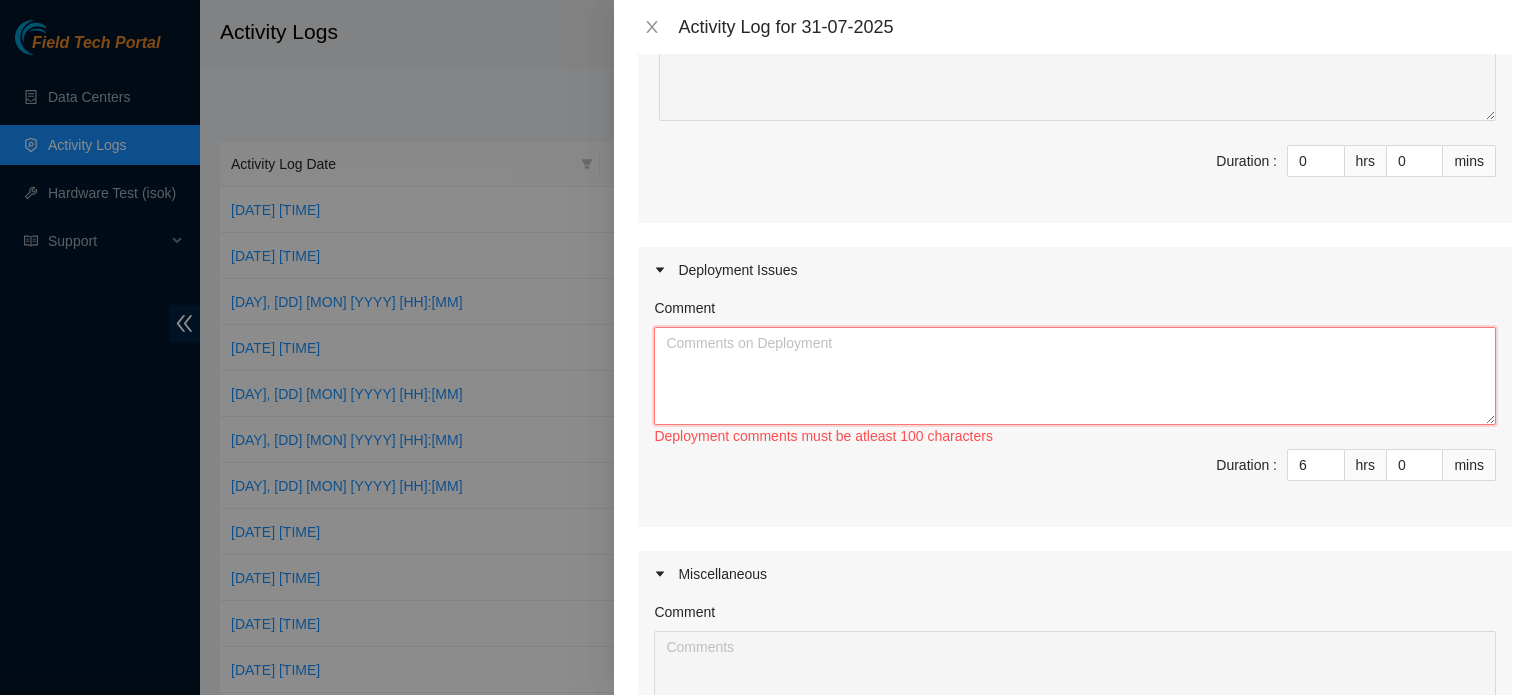 click on "Comment" at bounding box center (1075, 376) 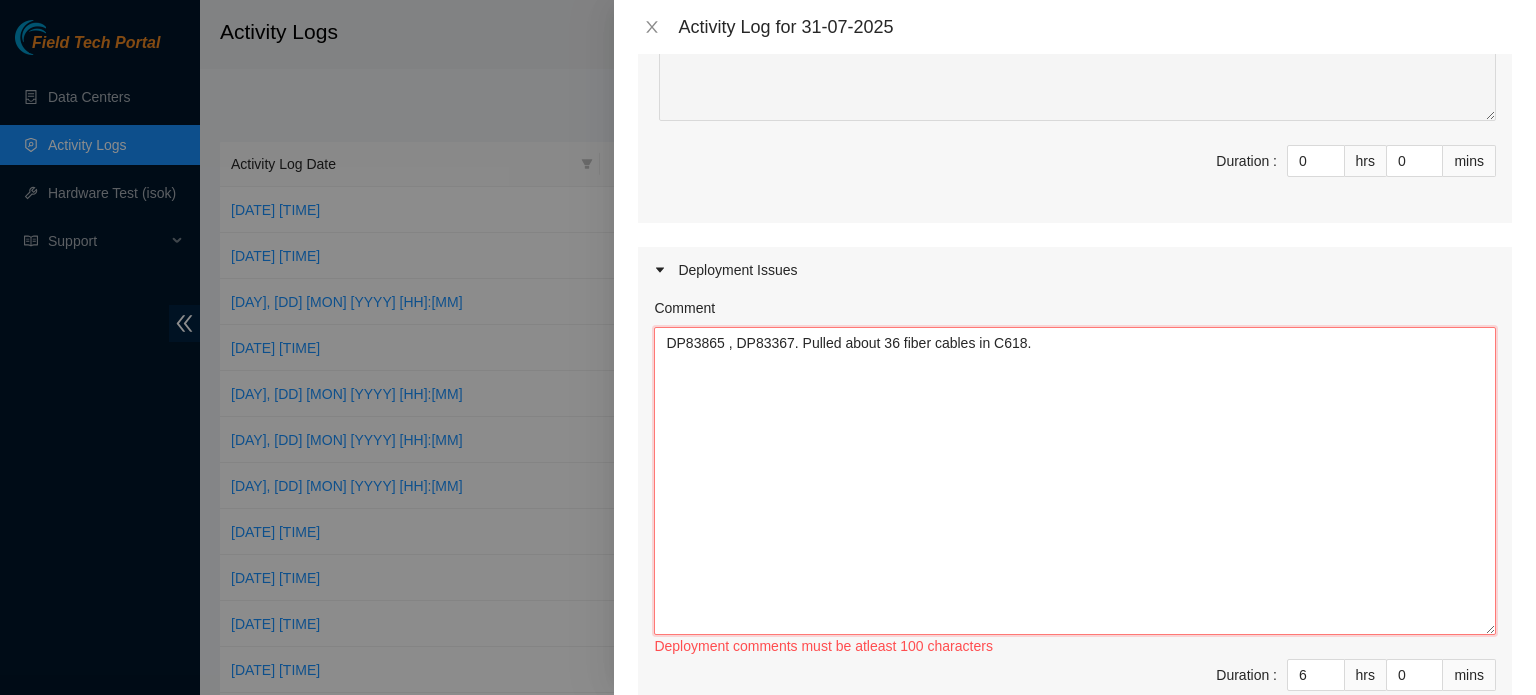 drag, startPoint x: 1476, startPoint y: 416, endPoint x: 1491, endPoint y: 627, distance: 211.5325 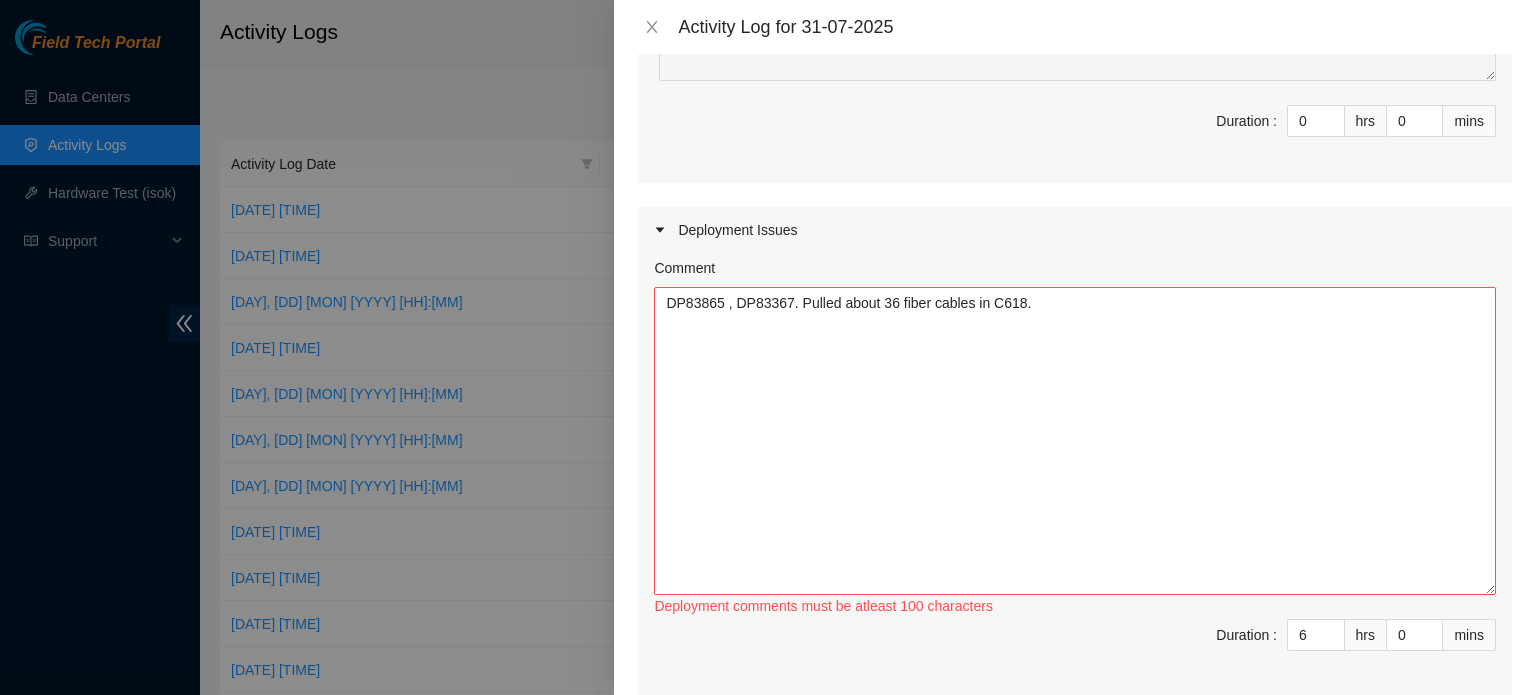scroll, scrollTop: 653, scrollLeft: 0, axis: vertical 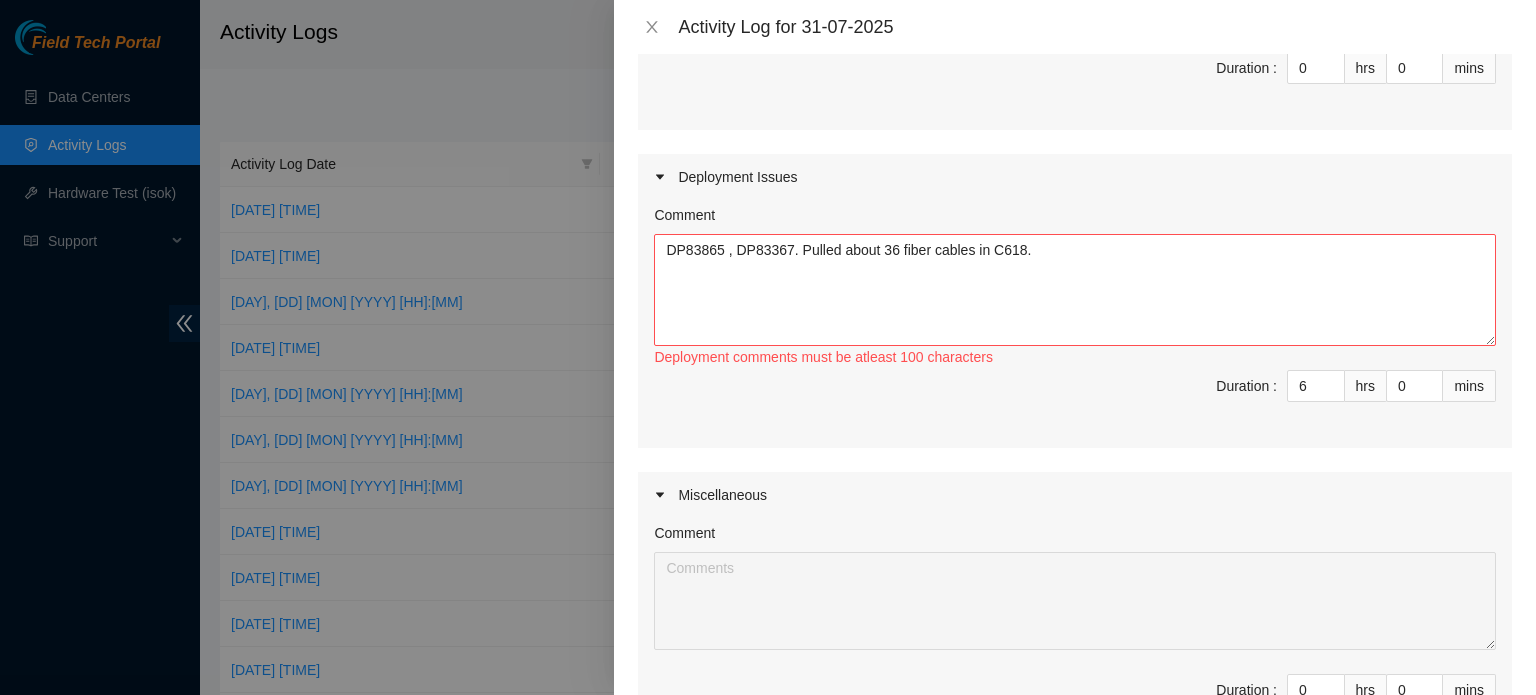drag, startPoint x: 1479, startPoint y: 532, endPoint x: 1439, endPoint y: 337, distance: 199.06029 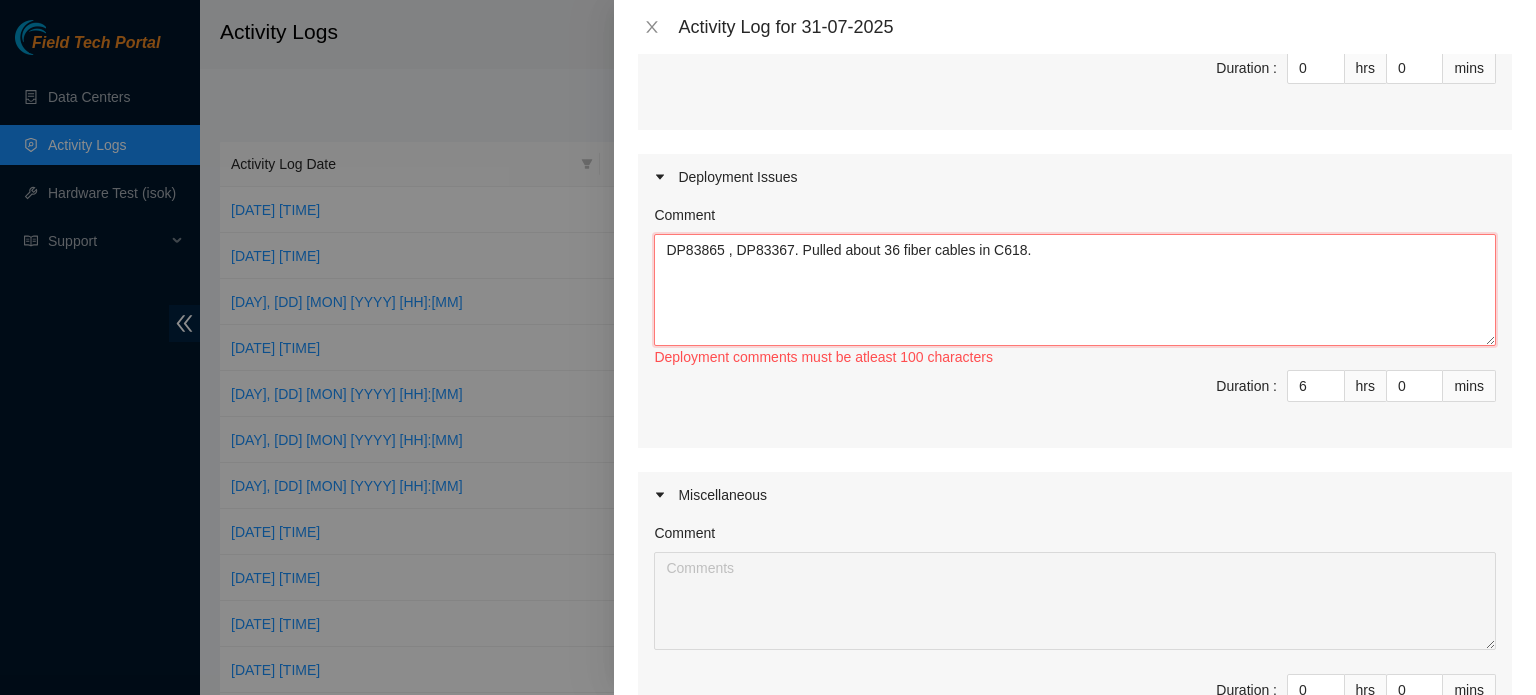 drag, startPoint x: 1439, startPoint y: 337, endPoint x: 1068, endPoint y: 247, distance: 381.7604 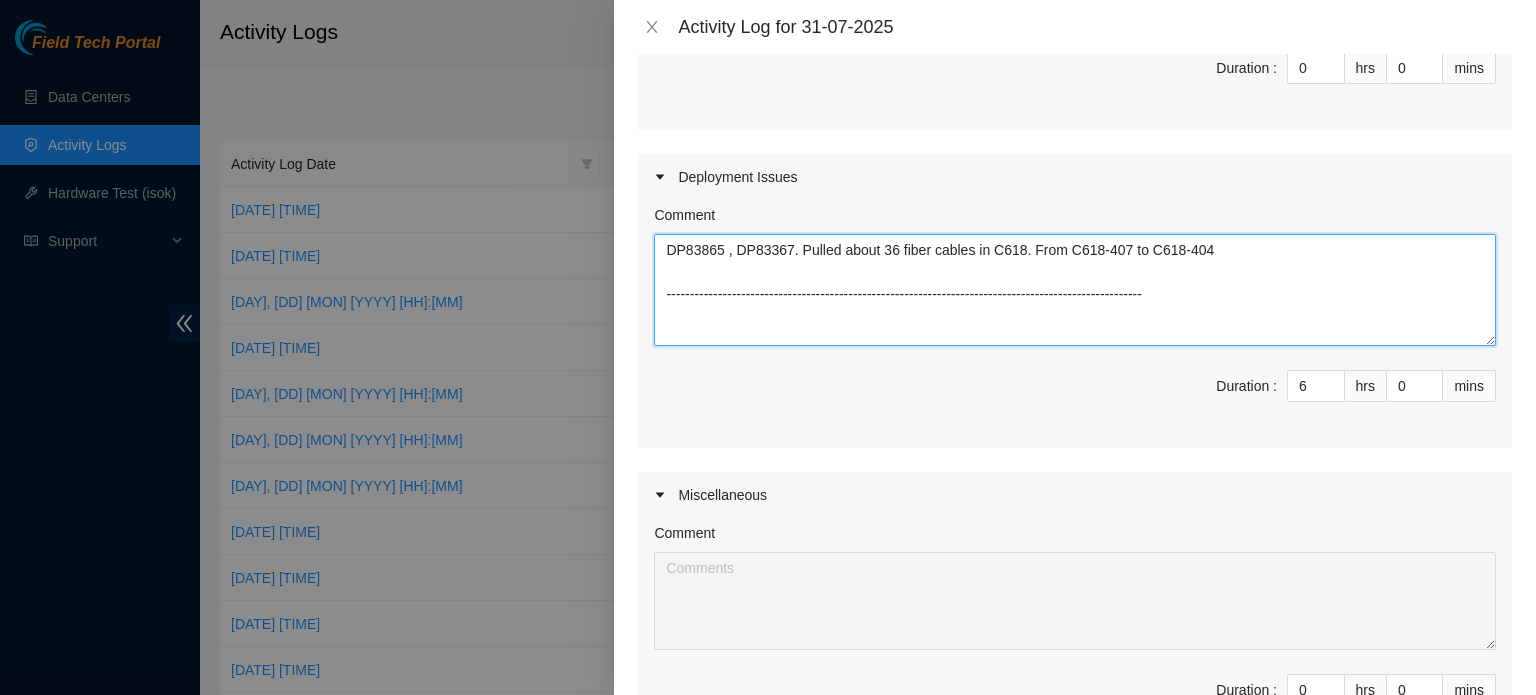 type on "DP83865 , DP83367. Pulled about 36 fiber cables in C618. From C618-407 to C618-404
------------------------------------------------------------------------------------------------------" 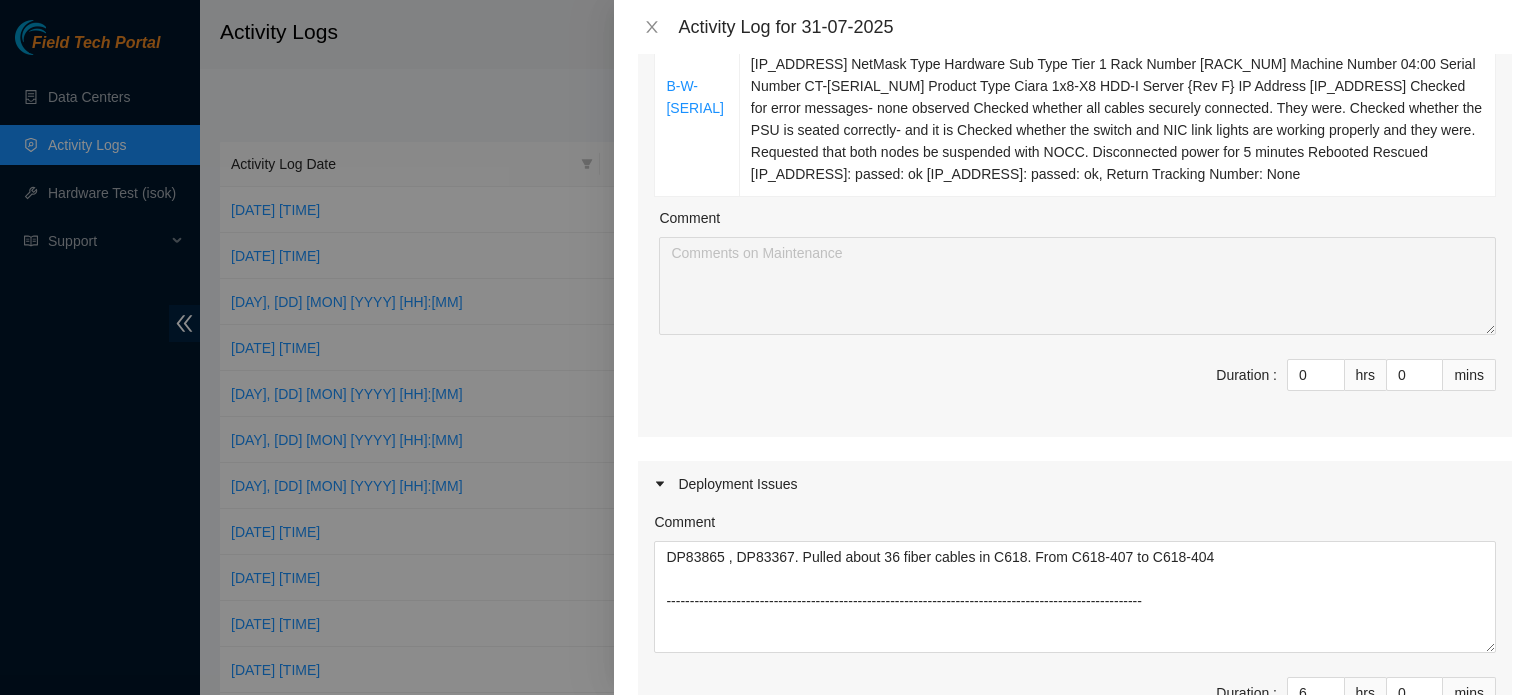 scroll, scrollTop: 306, scrollLeft: 0, axis: vertical 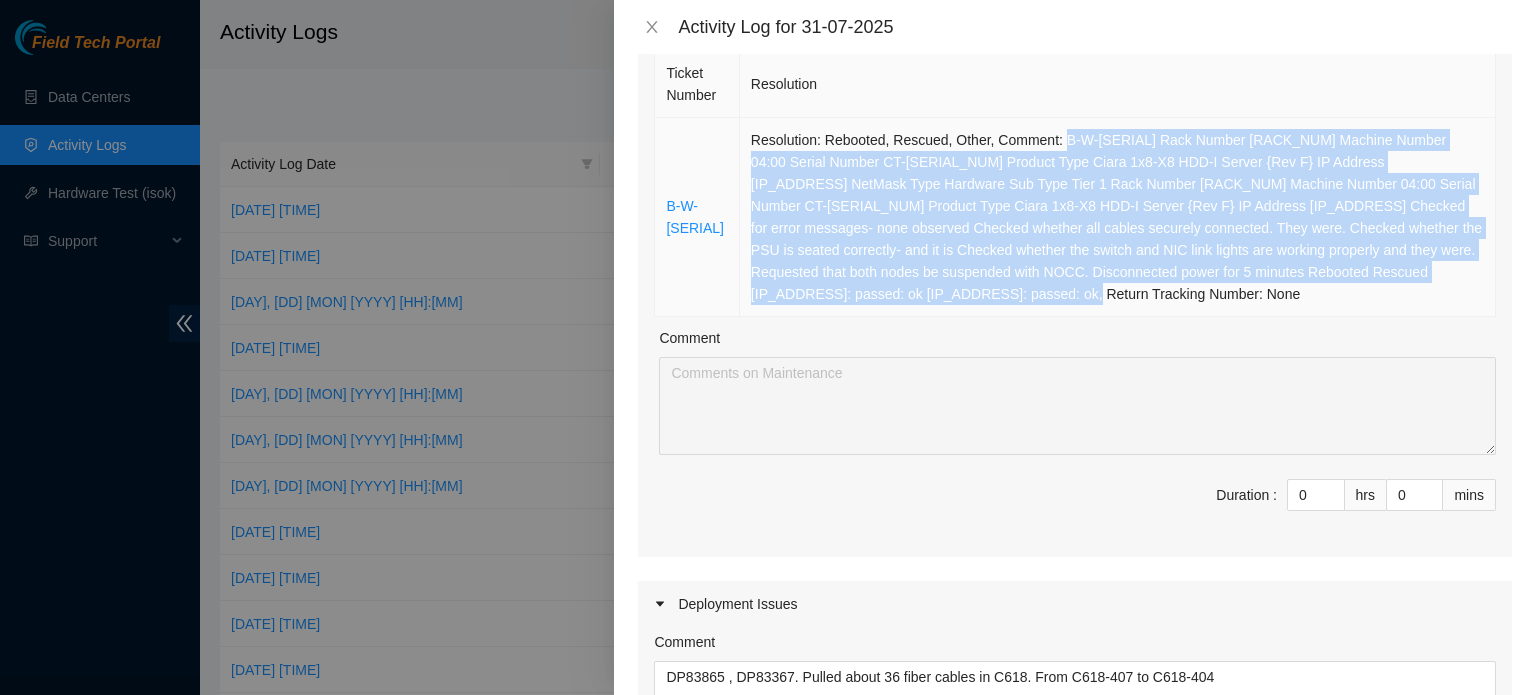 drag, startPoint x: 1054, startPoint y: 138, endPoint x: 1037, endPoint y: 295, distance: 157.9177 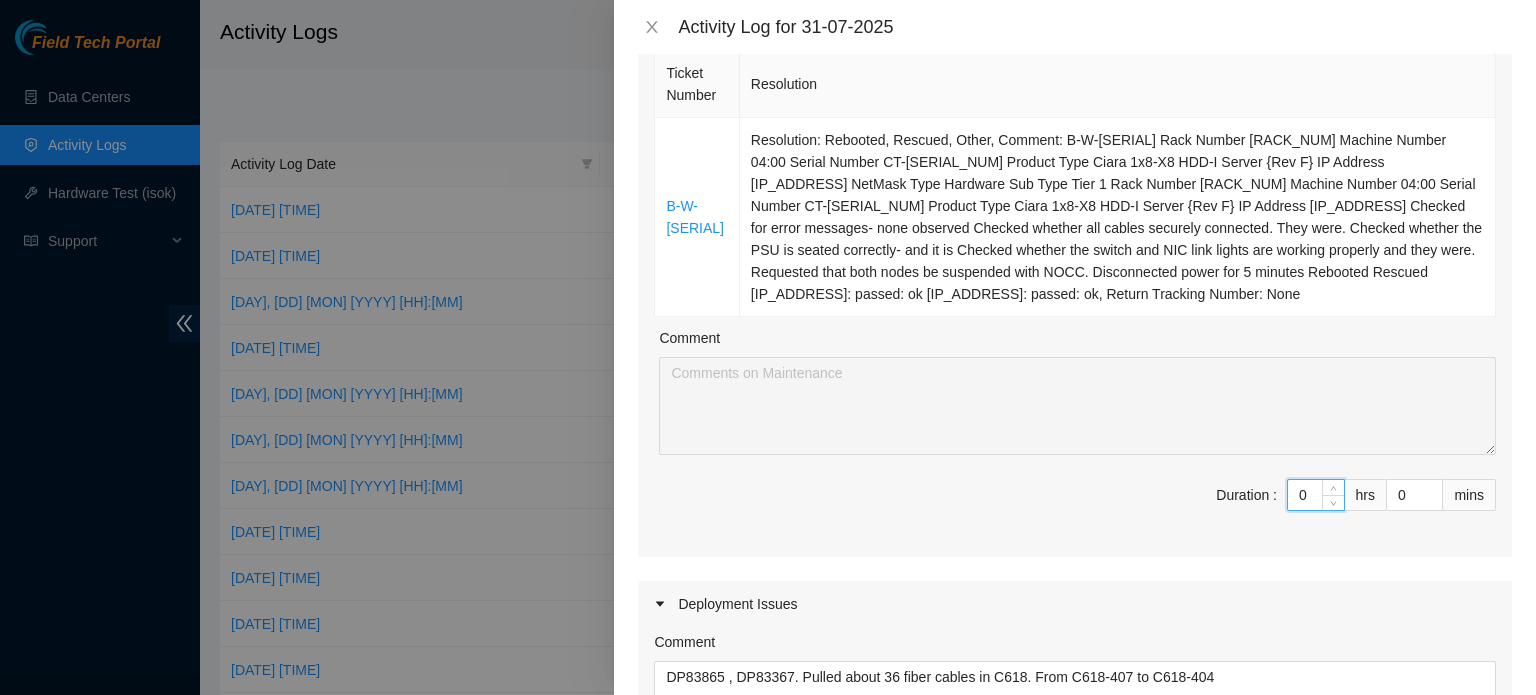 click on "0" at bounding box center [1316, 495] 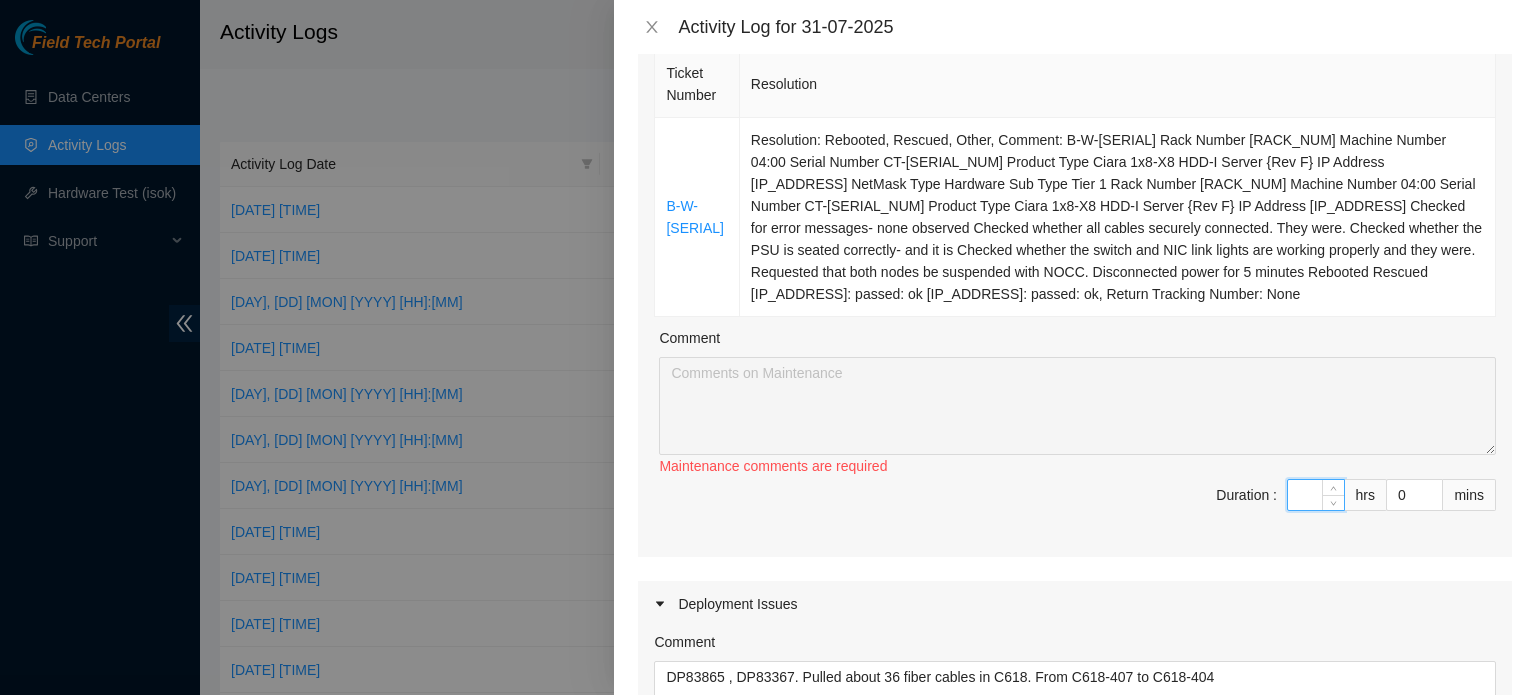 type on "6" 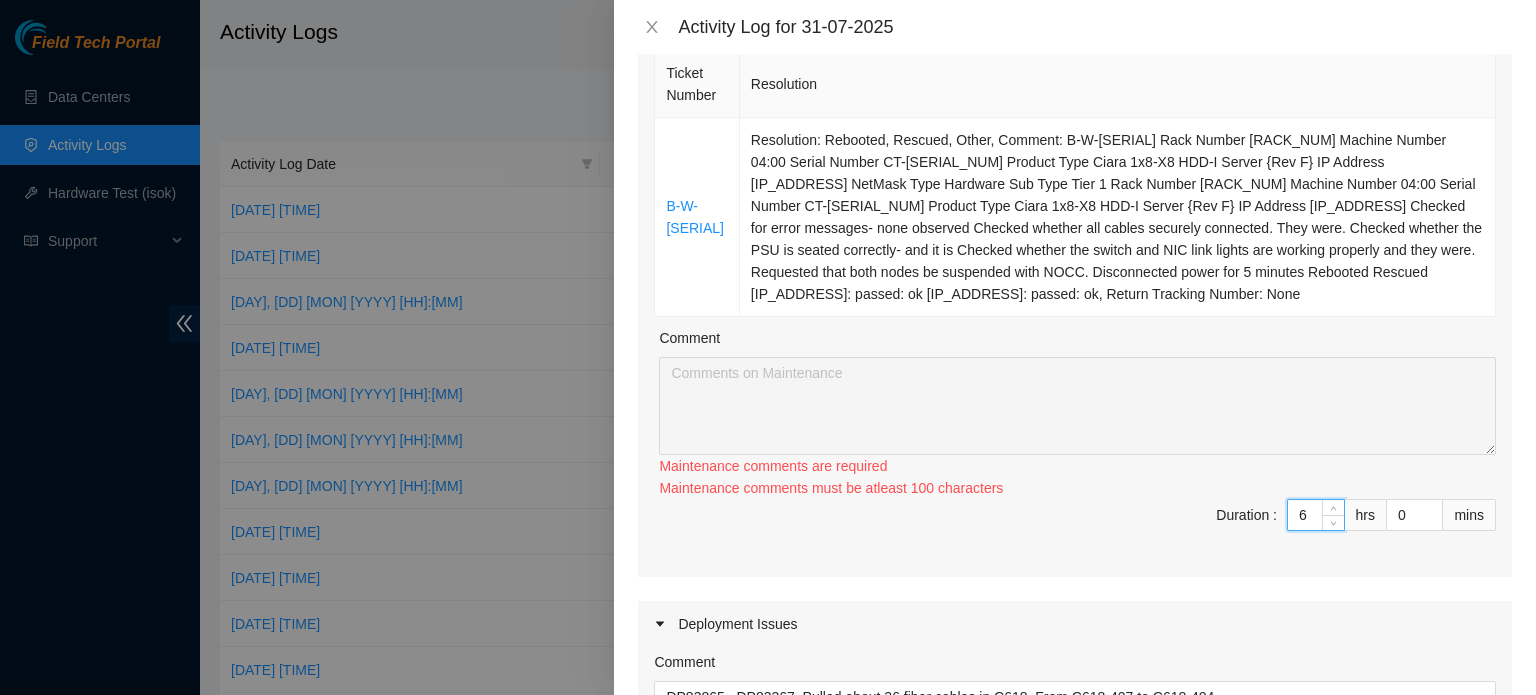 type 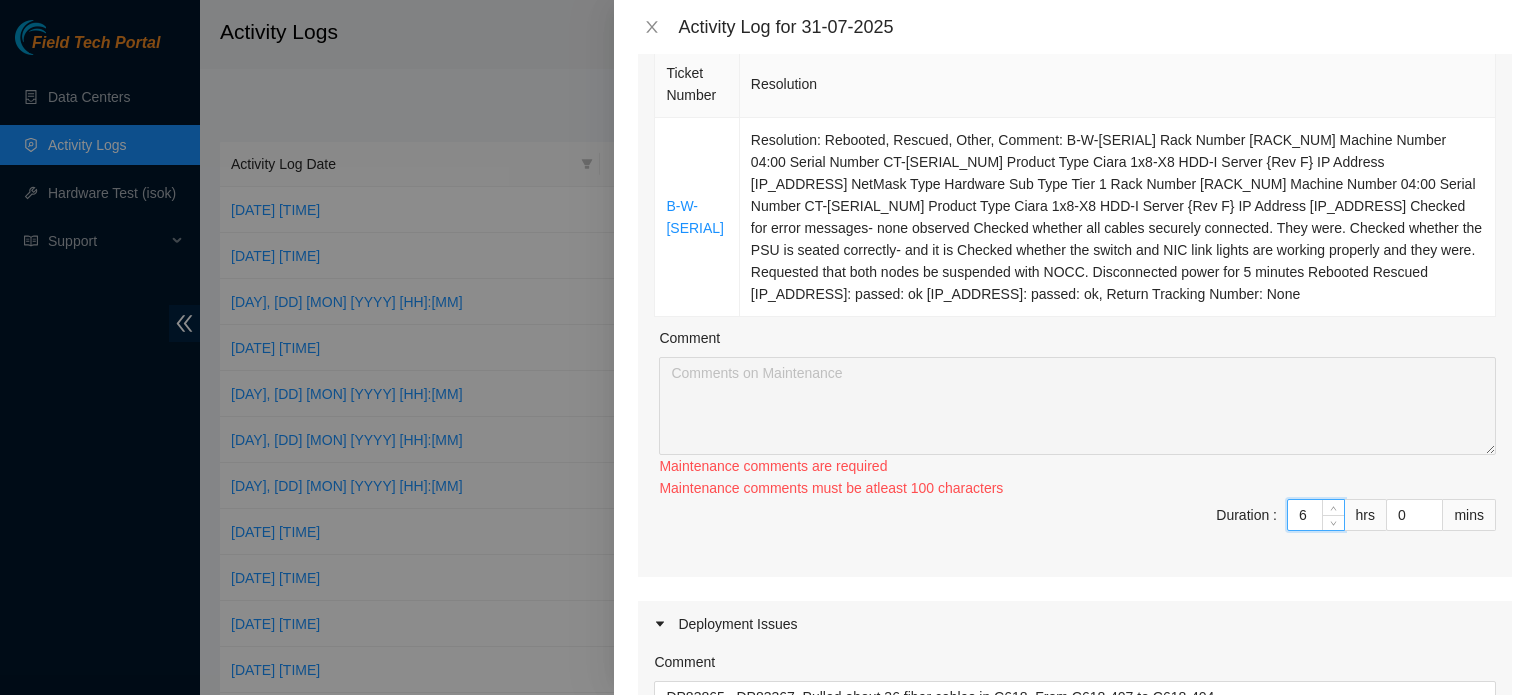 type on "6" 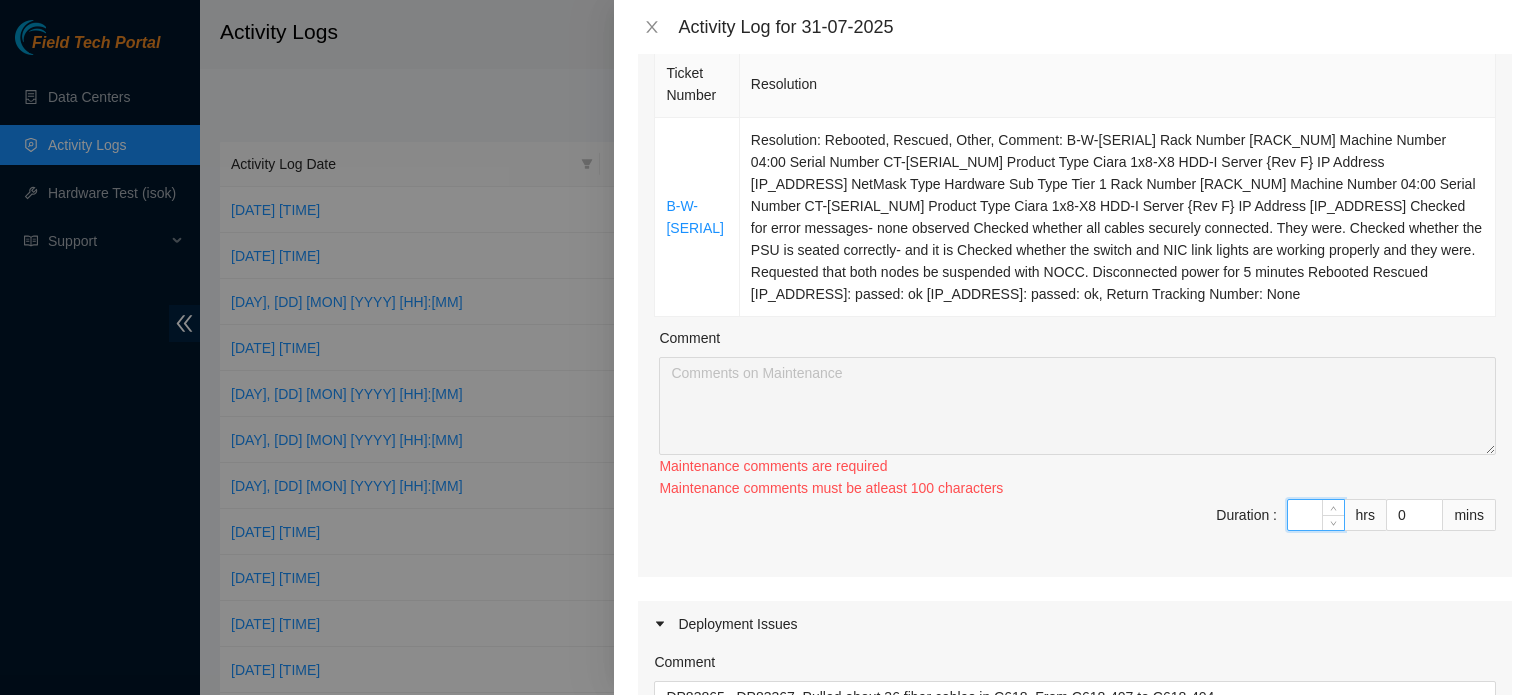 type on "1" 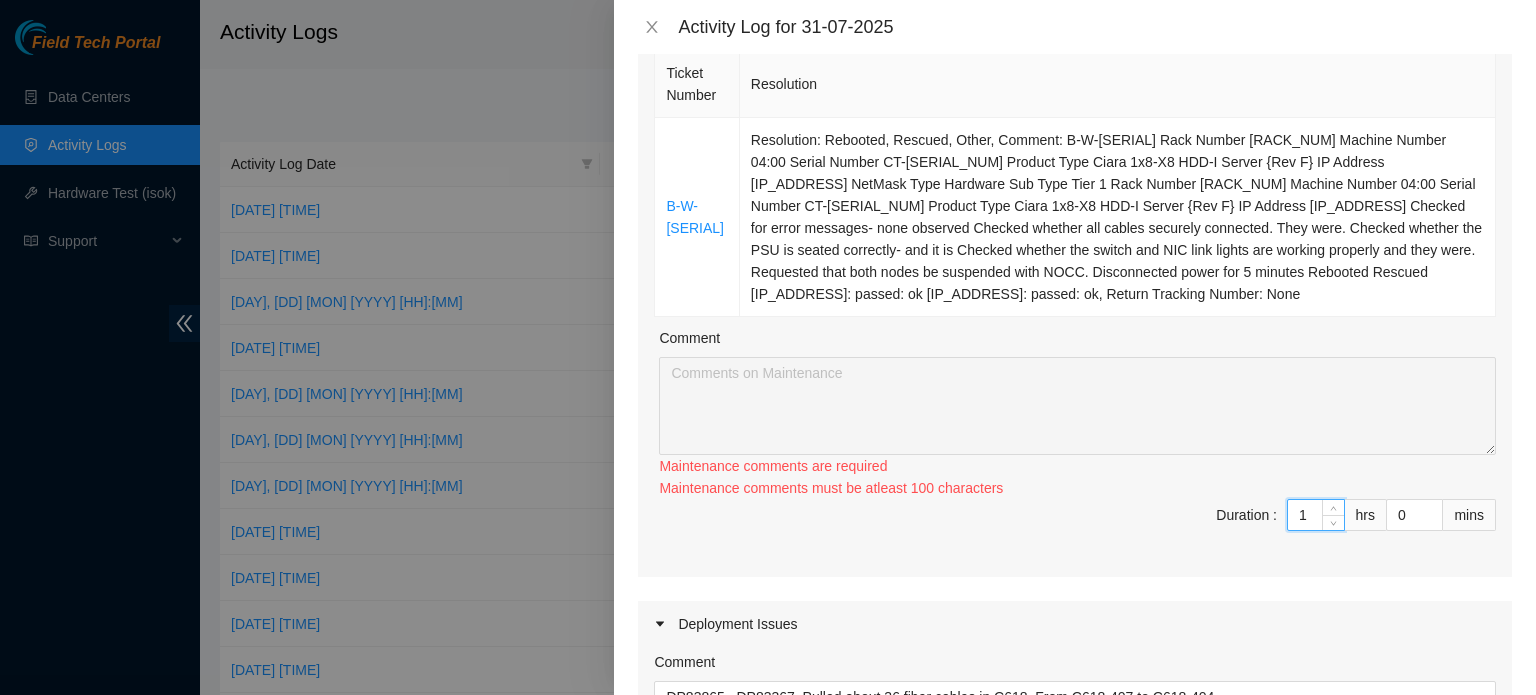 type on "7" 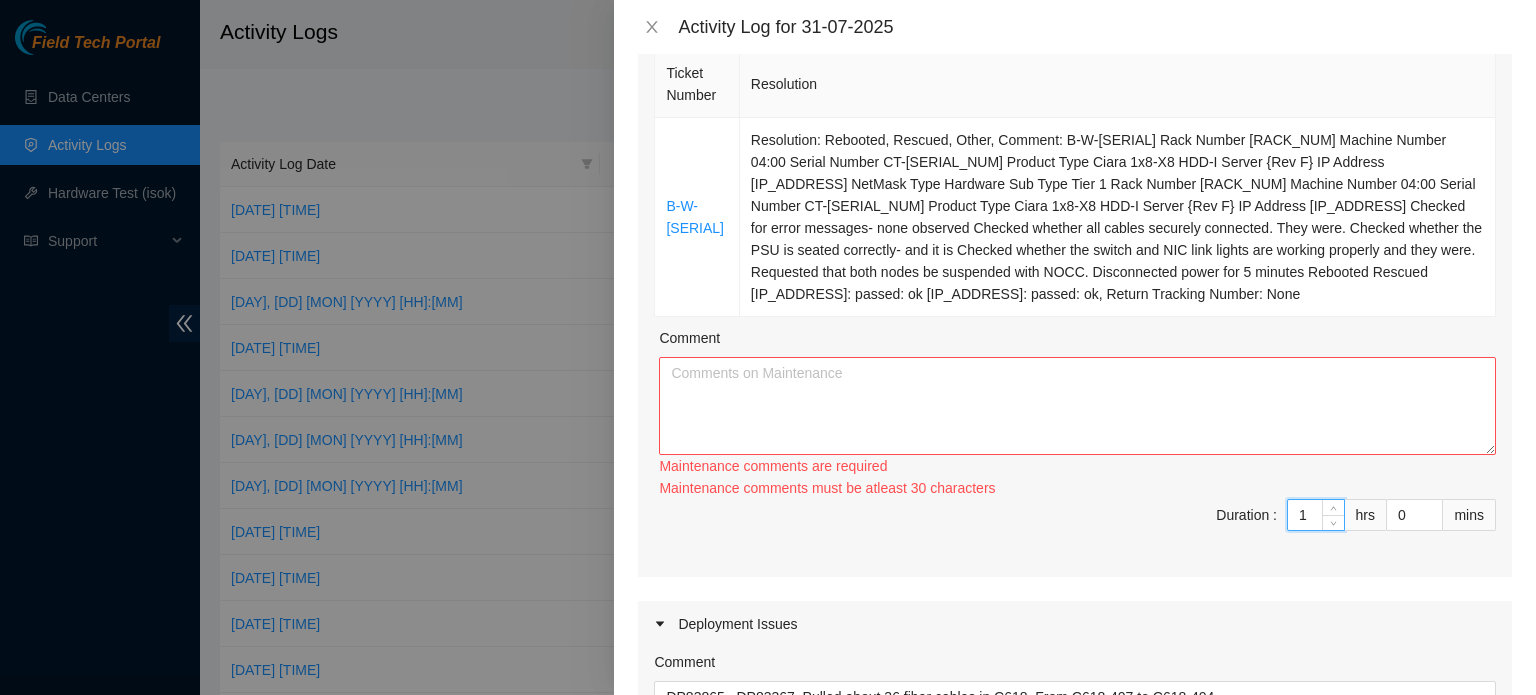 type 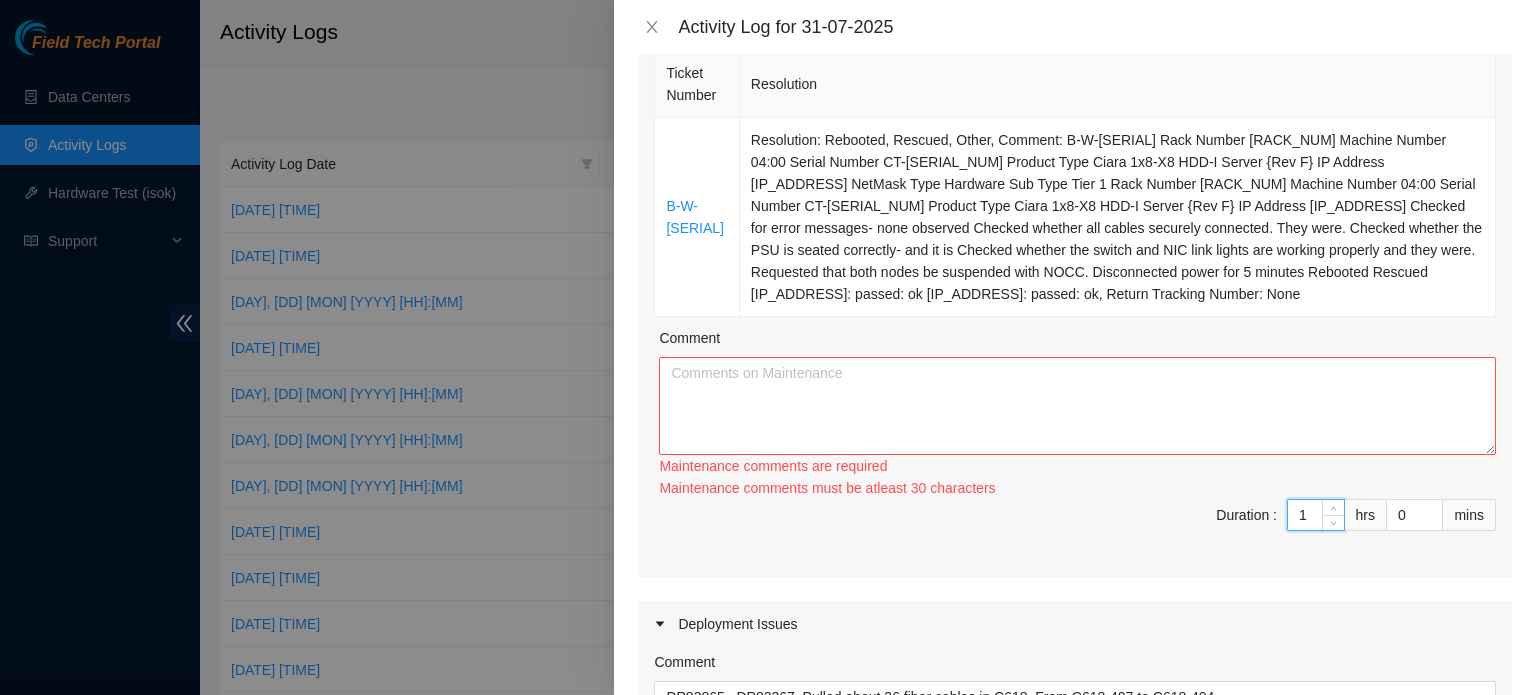 type on "6" 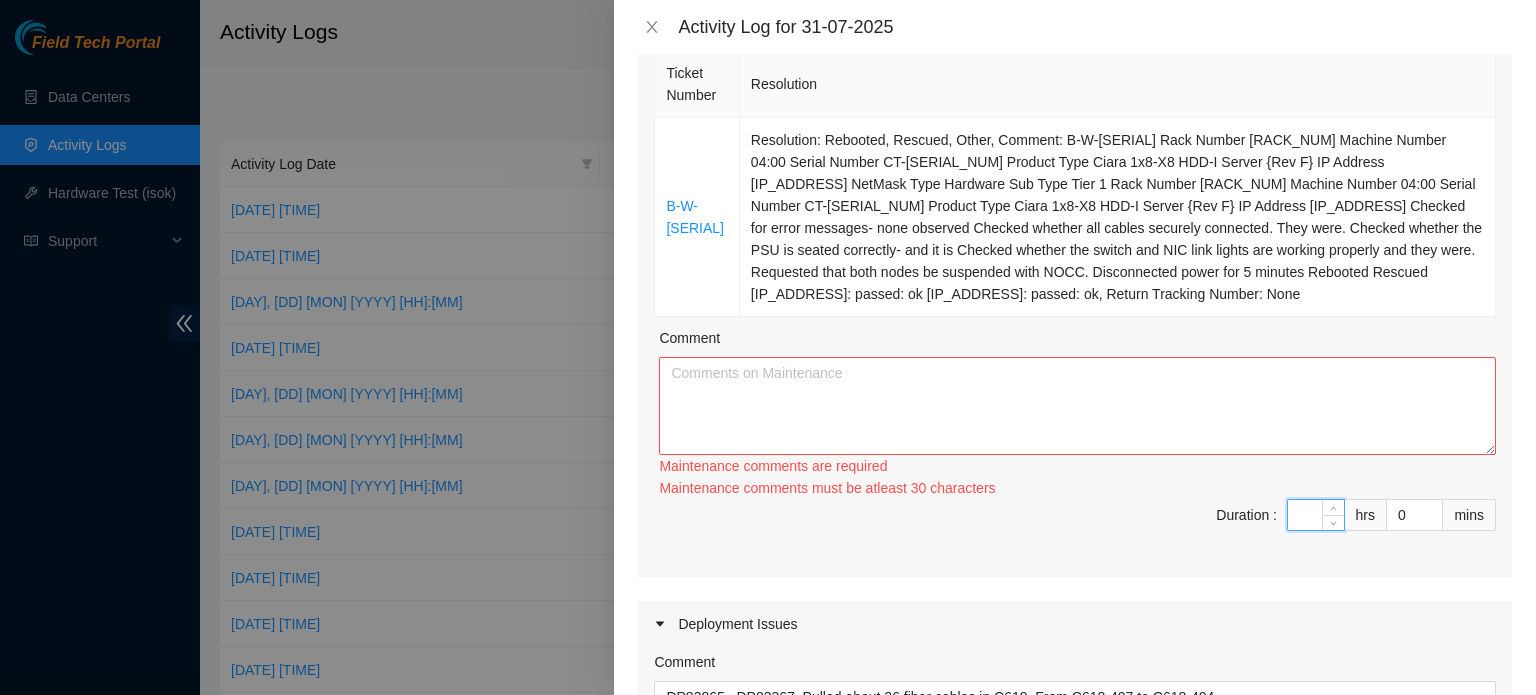type on "2" 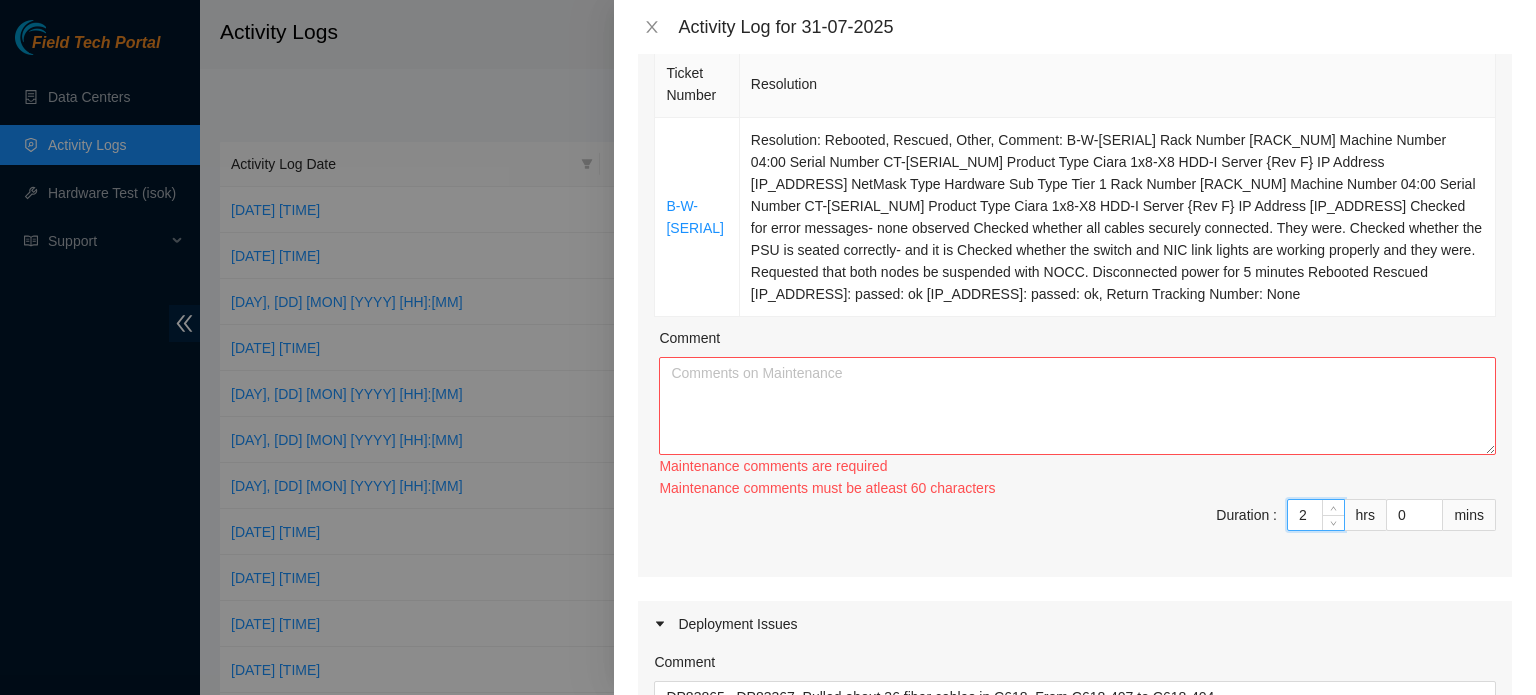 type on "2" 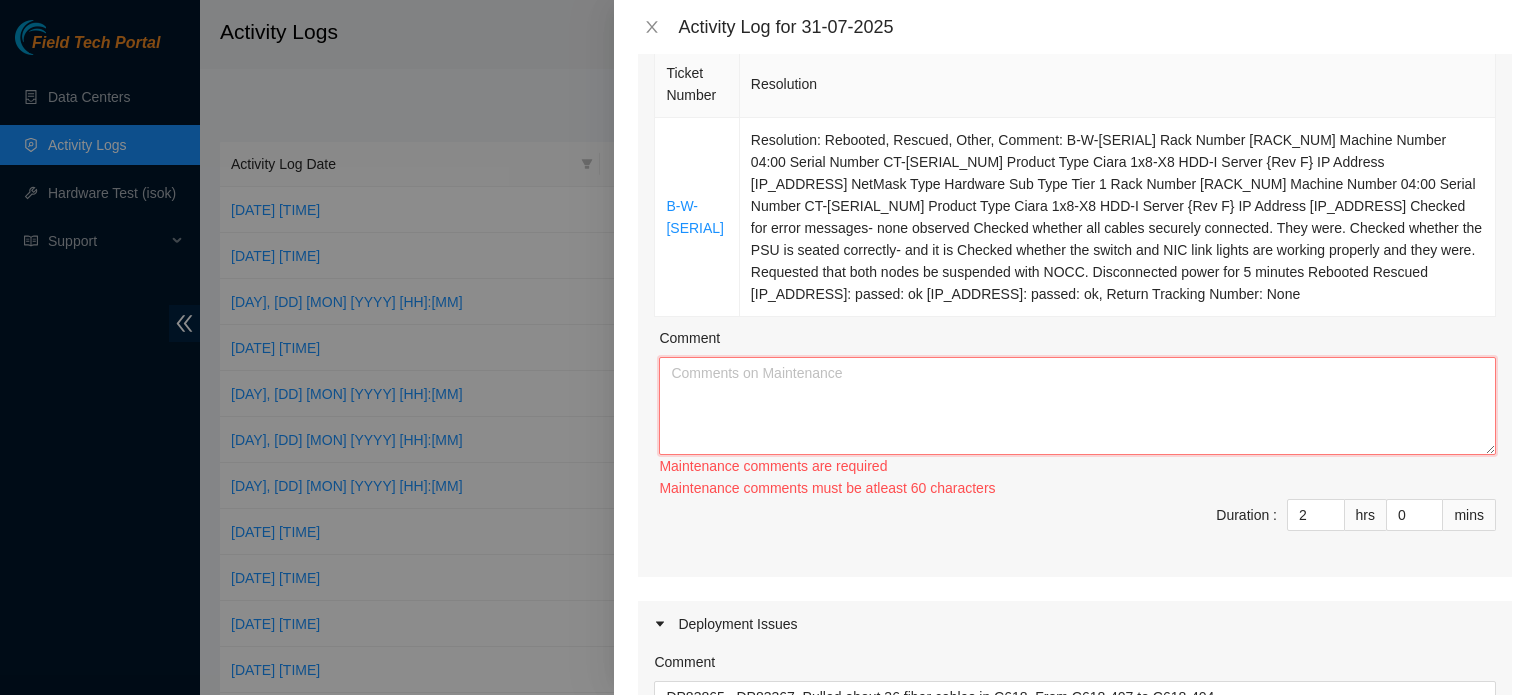 click on "Comment" at bounding box center [1077, 406] 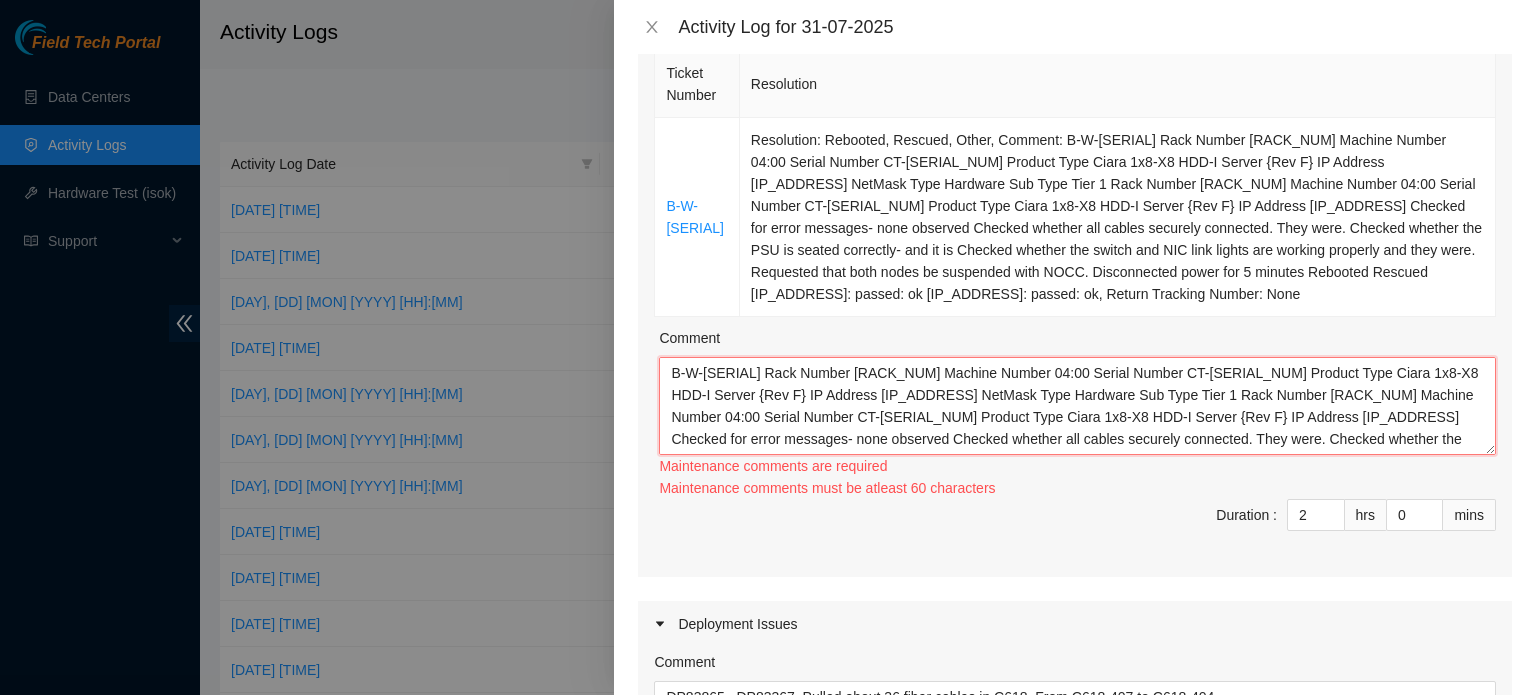 scroll, scrollTop: 60, scrollLeft: 0, axis: vertical 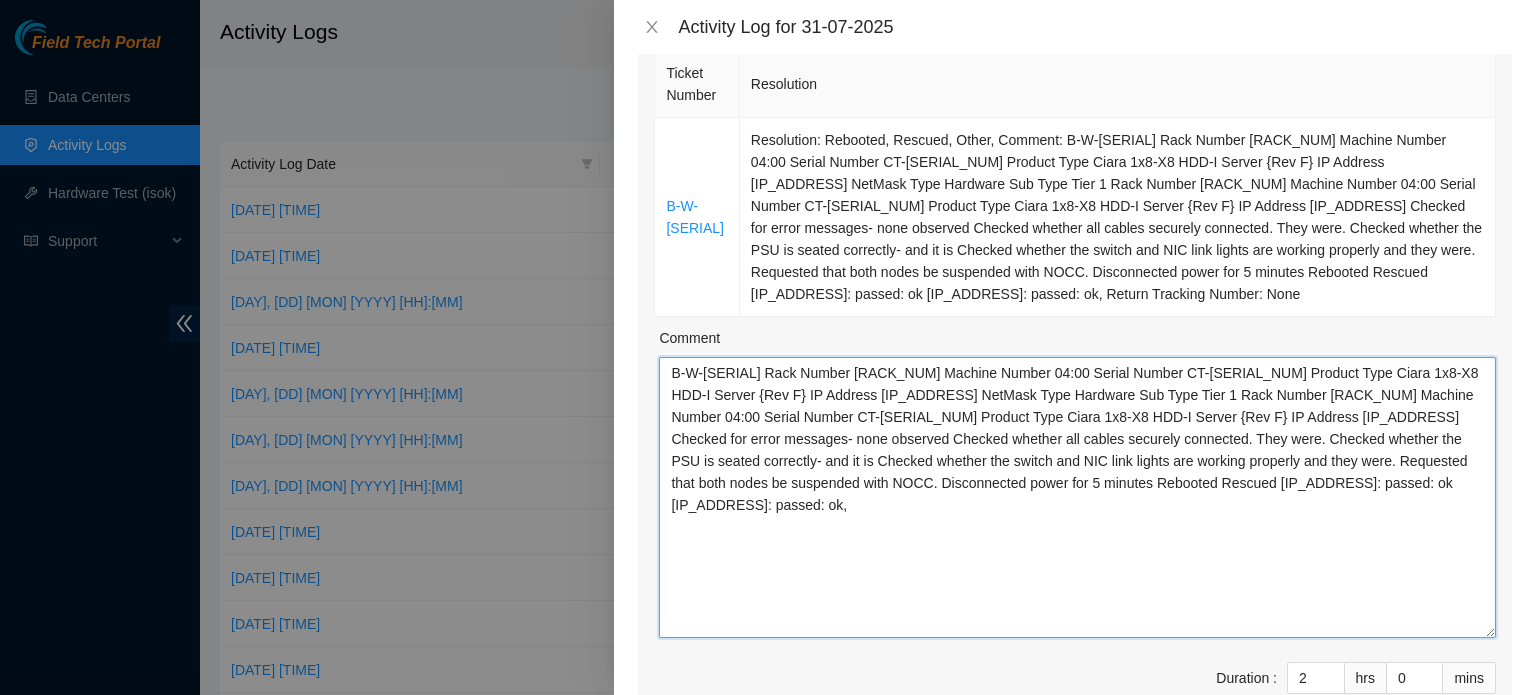 drag, startPoint x: 1475, startPoint y: 449, endPoint x: 1487, endPoint y: 633, distance: 184.39088 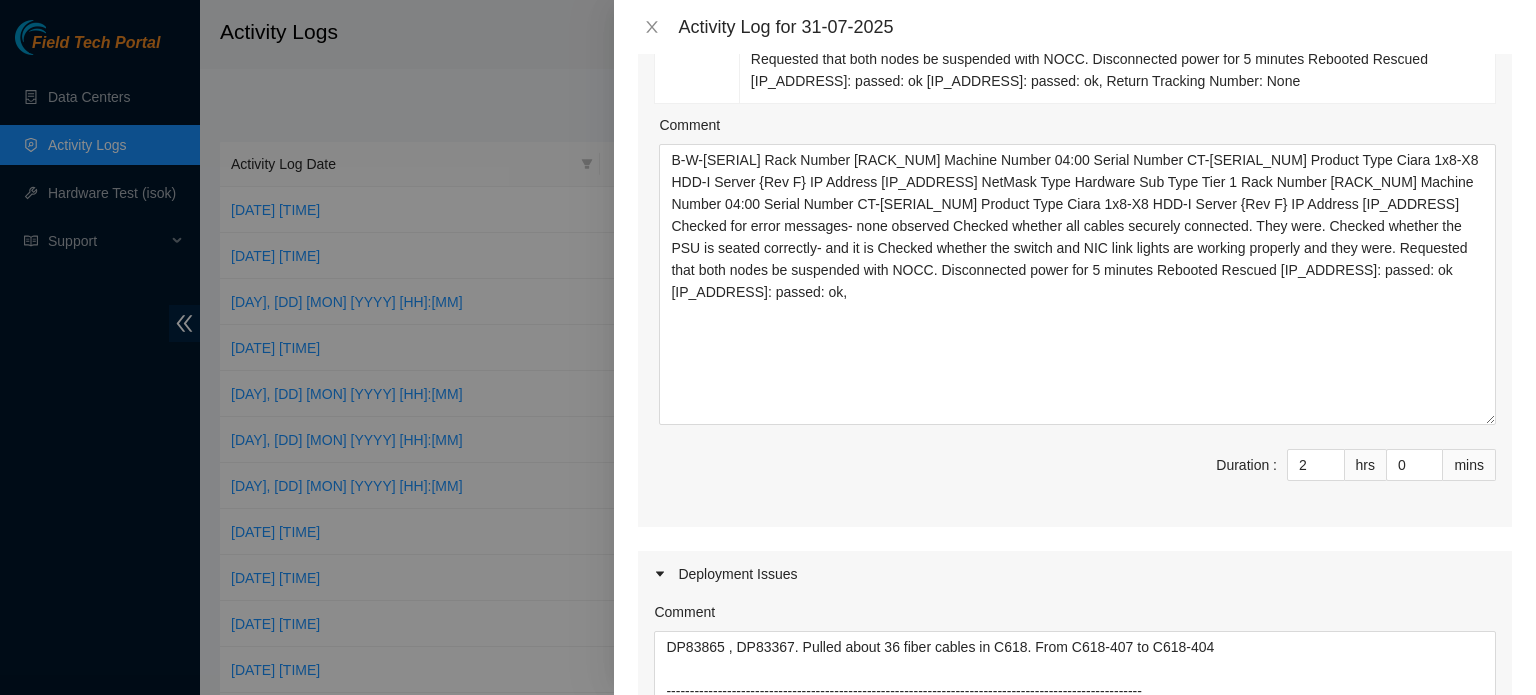scroll, scrollTop: 519, scrollLeft: 0, axis: vertical 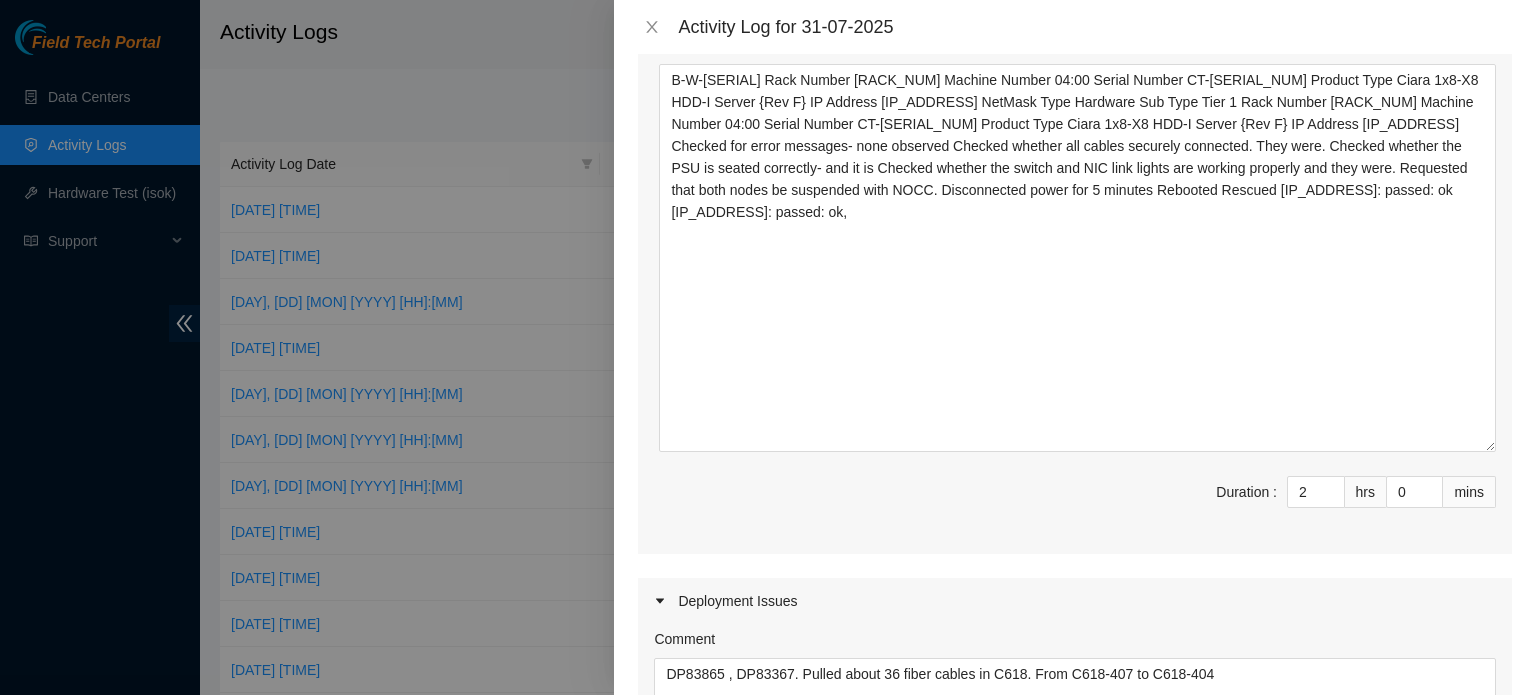 drag, startPoint x: 1474, startPoint y: 338, endPoint x: 1474, endPoint y: 452, distance: 114 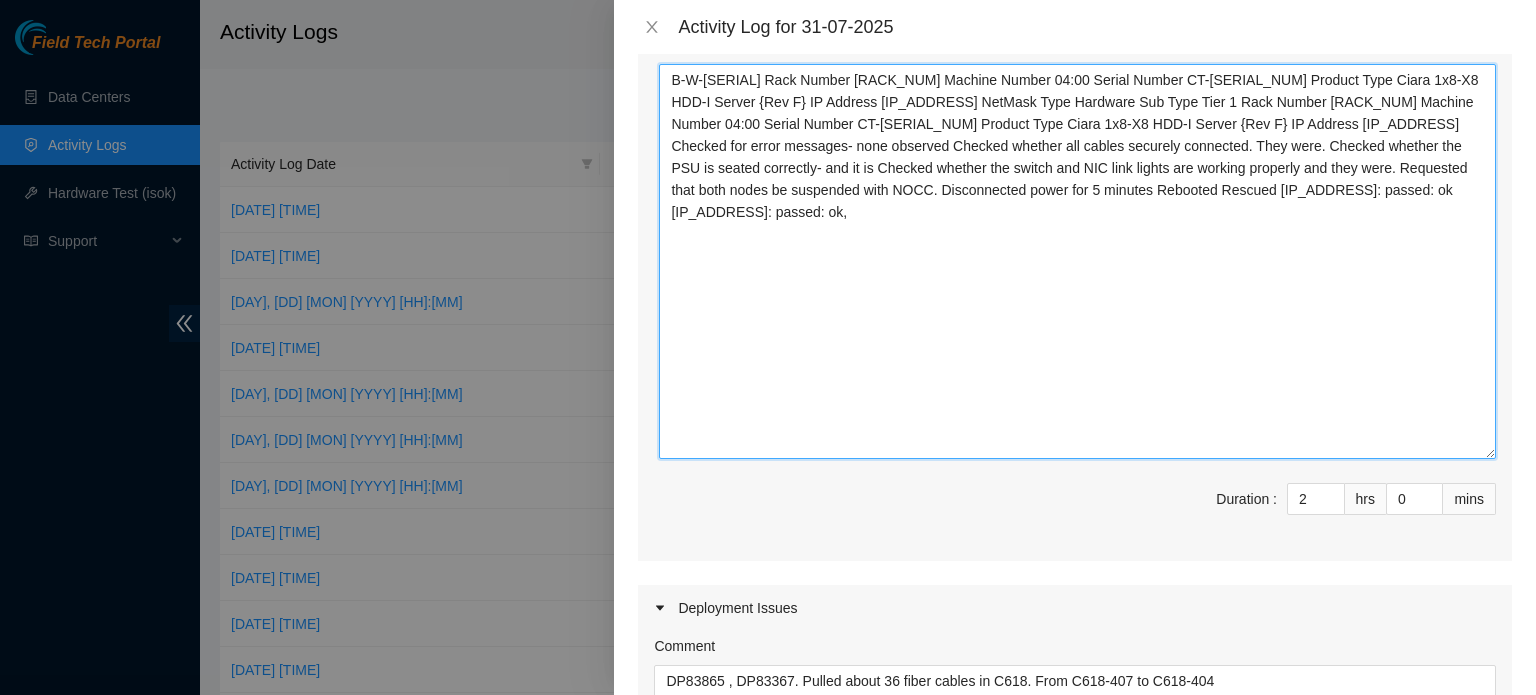 click on "B-W-[SERIAL] Rack Number [RACK_NUM] Machine Number 04:00 Serial Number CT-[SERIAL_NUM] Product Type Ciara 1x8-X8 HDD-I Server {Rev F} IP Address [IP_ADDRESS] NetMask Type Hardware Sub Type Tier 1 Rack Number [RACK_NUM] Machine Number 04:00 Serial Number CT-[SERIAL_NUM] Product Type Ciara 1x8-X8 HDD-I Server {Rev F} IP Address [IP_ADDRESS] Checked for error messages- none observed Checked whether all cables securely connected. They were. Checked whether the PSU is seated correctly- and it is Checked whether the switch and NIC link lights are working properly and they were. Requested that both nodes be suspended with NOCC. Disconnected power for 5 minutes Rebooted Rescued [IP_ADDRESS]: passed: ok [IP_ADDRESS]: passed: ok," at bounding box center (1077, 261) 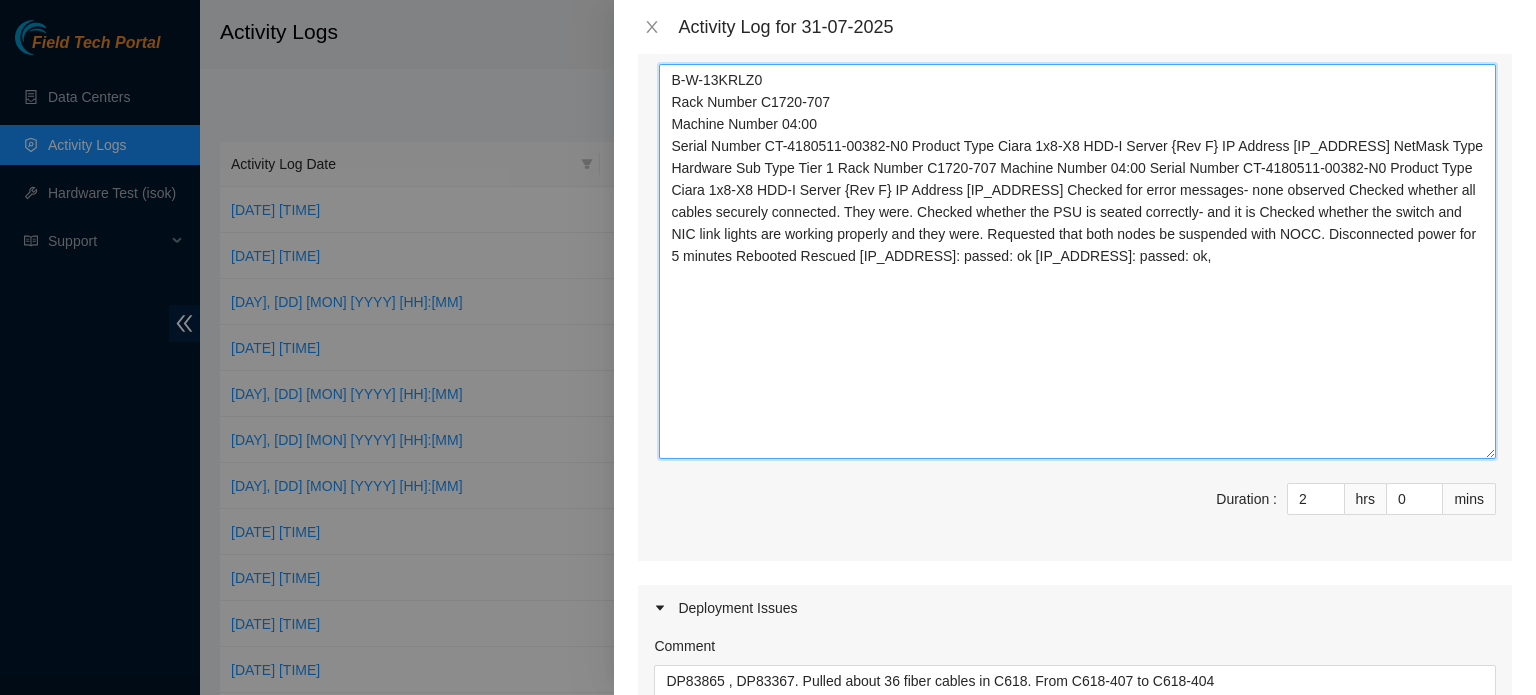 click on "B-W-13KRLZ0
Rack Number C1720-707
Machine Number 04:00
Serial Number CT-4180511-00382-N0 Product Type Ciara 1x8-X8 HDD-I Server {Rev F} IP Address [IP_ADDRESS] NetMask Type Hardware Sub Type Tier 1 Rack Number C1720-707 Machine Number 04:00 Serial Number CT-4180511-00382-N0 Product Type Ciara 1x8-X8 HDD-I Server {Rev F} IP Address [IP_ADDRESS] Checked for error messages- none observed Checked whether all cables securely connected. They were. Checked whether the PSU is seated correctly- and it is Checked whether the switch and NIC link lights are working properly and they were. Requested that both nodes be suspended with NOCC. Disconnected power for 5 minutes Rebooted Rescued [IP_ADDRESS]: passed: ok [IP_ADDRESS]: passed: ok," at bounding box center (1077, 261) 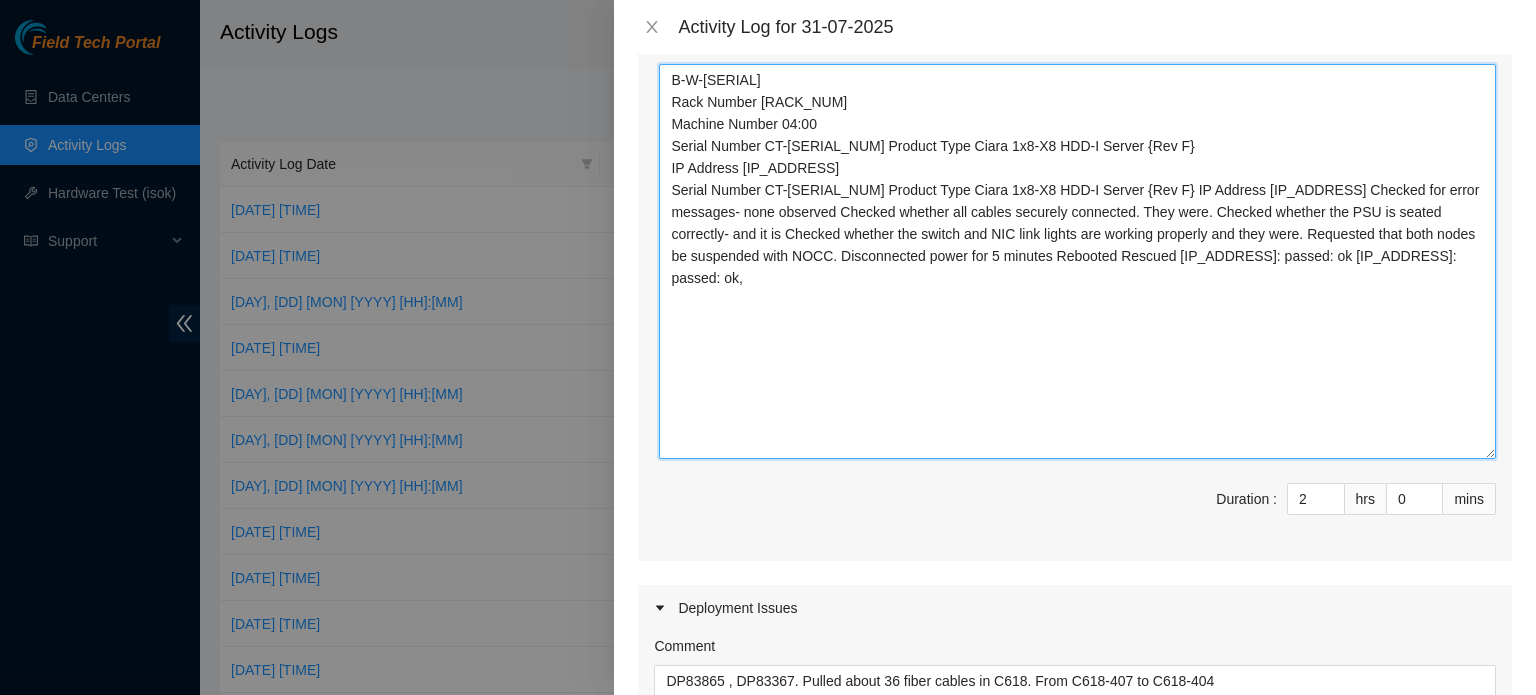 click on "B-W-[SERIAL]
Rack Number [RACK_NUM]
Machine Number 04:00
Serial Number CT-[SERIAL_NUM] Product Type Ciara 1x8-X8 HDD-I Server {Rev F}
IP Address [IP_ADDRESS]
Serial Number CT-[SERIAL_NUM] Product Type Ciara 1x8-X8 HDD-I Server {Rev F} IP Address [IP_ADDRESS] Checked for error messages- none observed Checked whether all cables securely connected. They were. Checked whether the PSU is seated correctly- and it is Checked whether the switch and NIC link lights are working properly and they were. Requested that both nodes be suspended with NOCC. Disconnected power for 5 minutes Rebooted Rescued [IP_ADDRESS]: passed: ok [IP_ADDRESS]: passed: ok," at bounding box center (1077, 261) 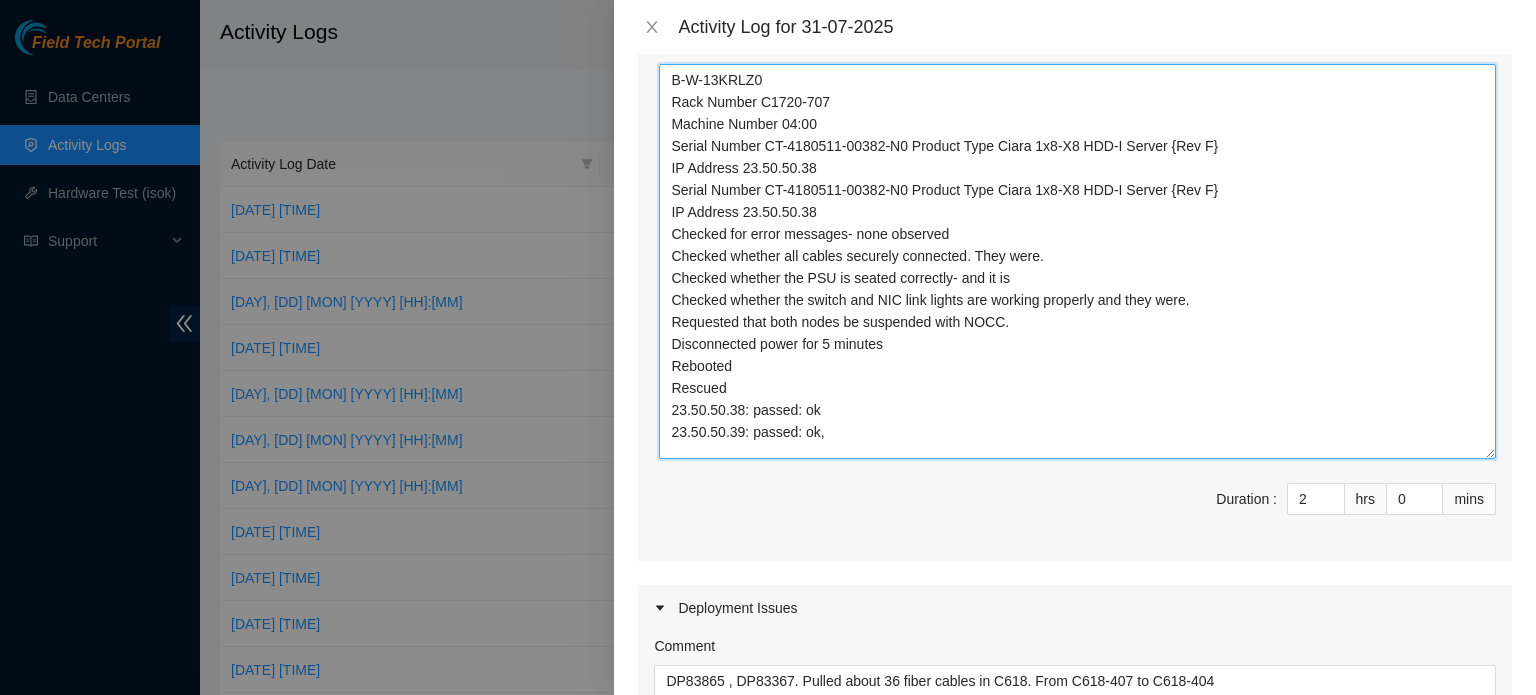 type on "B-W-13KRLZ0
Rack Number C1720-707
Machine Number 04:00
Serial Number CT-4180511-00382-N0 Product Type Ciara 1x8-X8 HDD-I Server {Rev F}
IP Address 23.50.50.38
Serial Number CT-4180511-00382-N0 Product Type Ciara 1x8-X8 HDD-I Server {Rev F}
IP Address 23.50.50.38
Checked for error messages- none observed
Checked whether all cables securely connected. They were.
Checked whether the PSU is seated correctly- and it is
Checked whether the switch and NIC link lights are working properly and they were.
Requested that both nodes be suspended with NOCC.
Disconnected power for 5 minutes
Rebooted
Rescued
23.50.50.38: passed: ok
23.50.50.39: passed: ok," 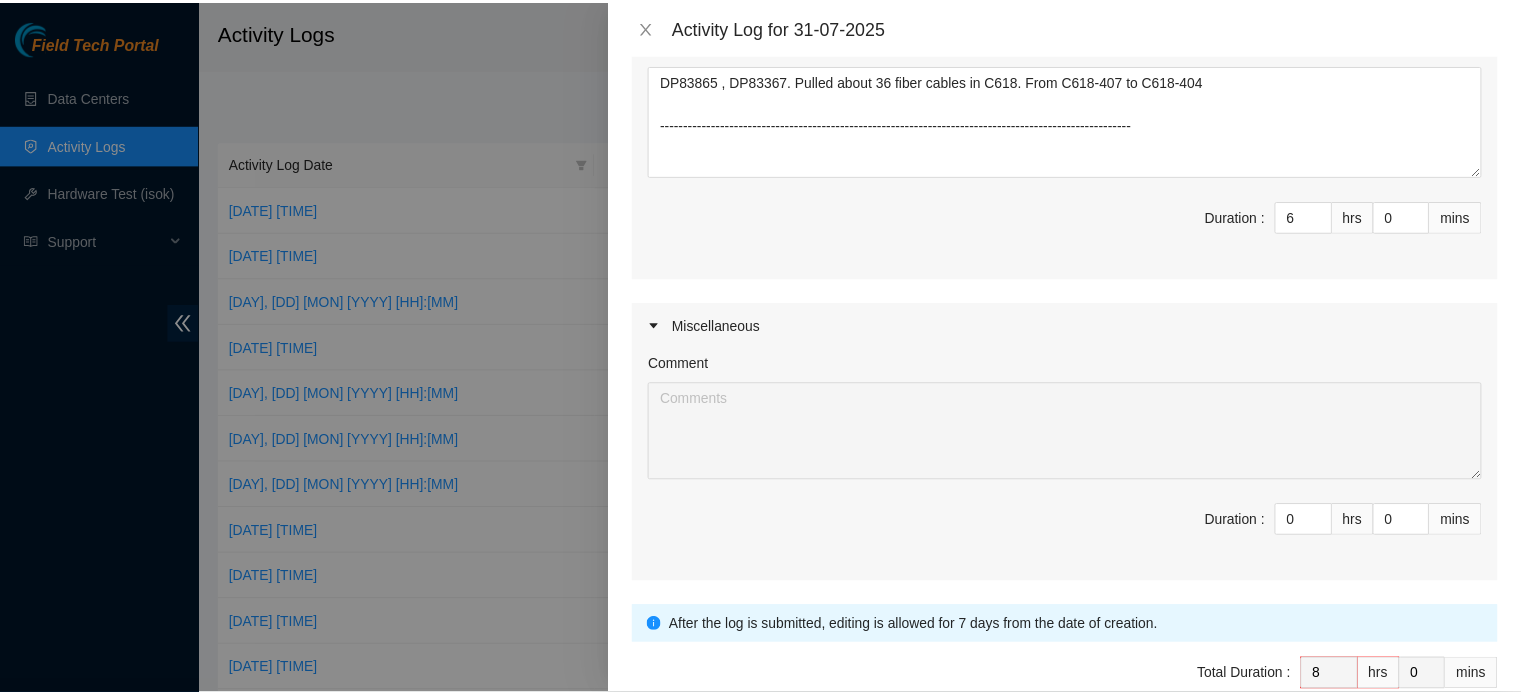 scroll, scrollTop: 1221, scrollLeft: 0, axis: vertical 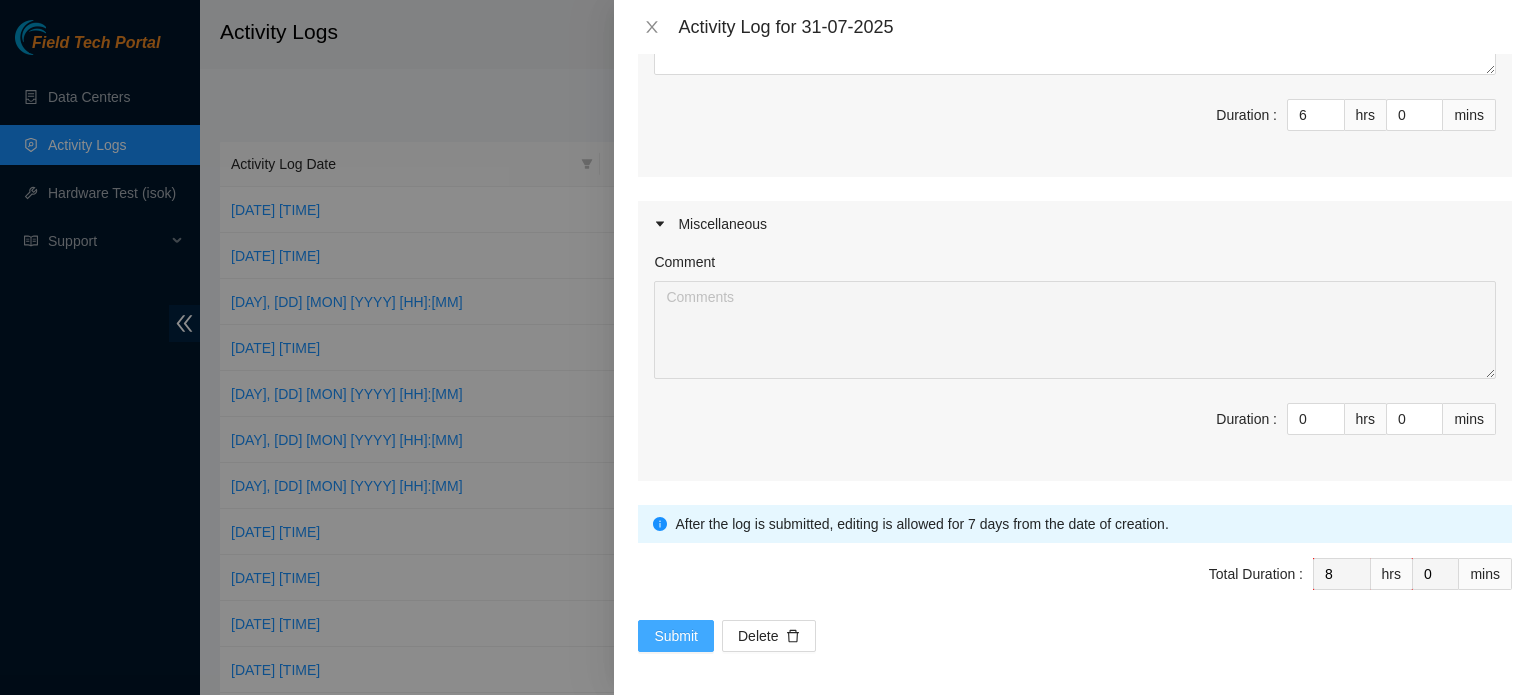 click on "Submit" at bounding box center [676, 636] 